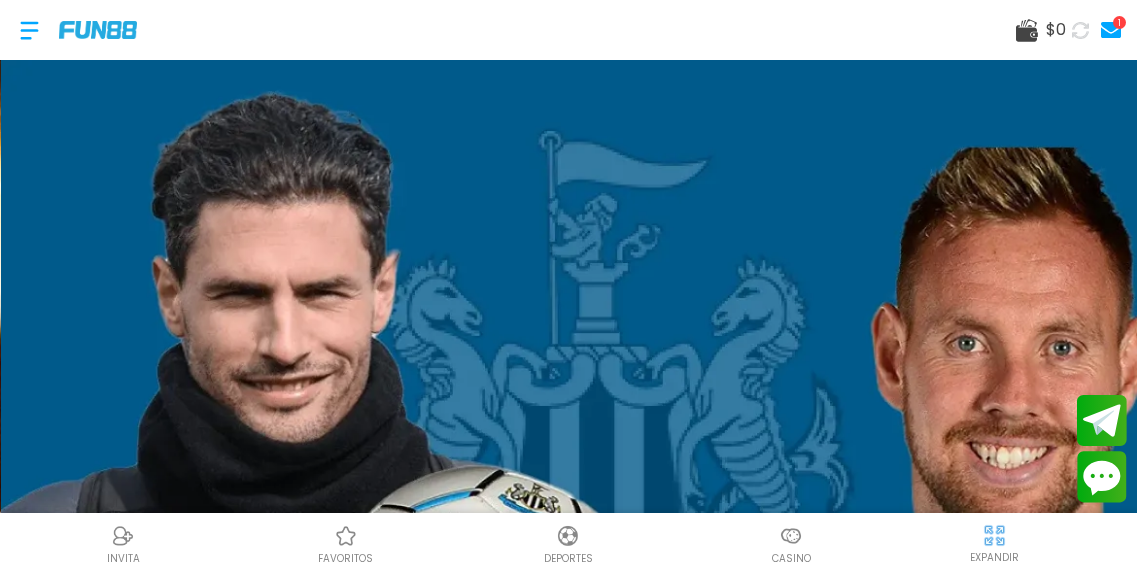 scroll, scrollTop: 0, scrollLeft: 0, axis: both 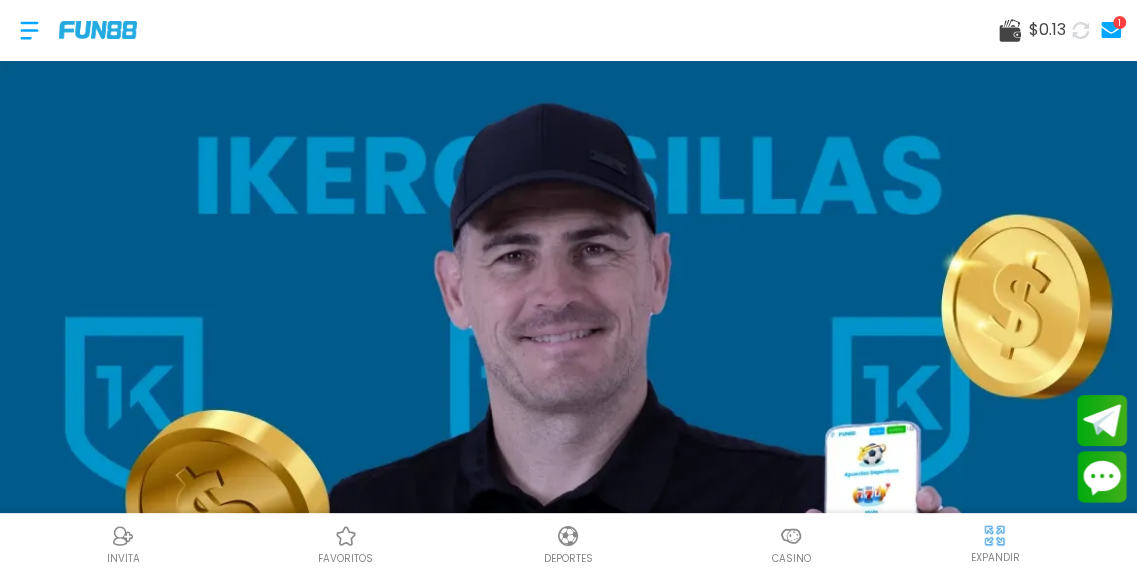 click 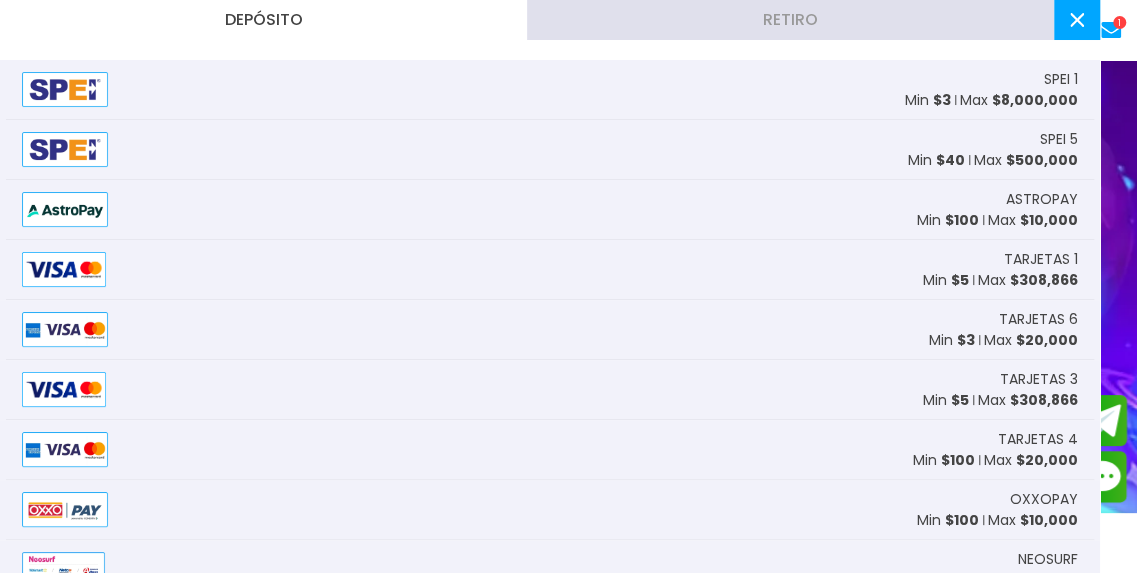 click on "TARJETAS 1 Min   $ 5 Max   $ 308,866" at bounding box center [550, 270] 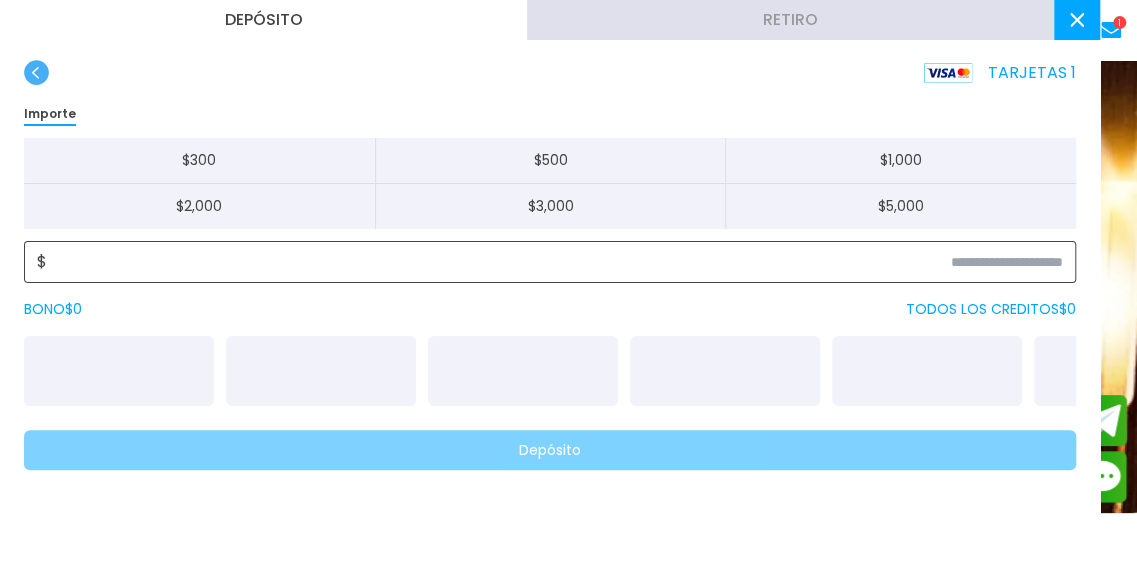 click at bounding box center (555, 262) 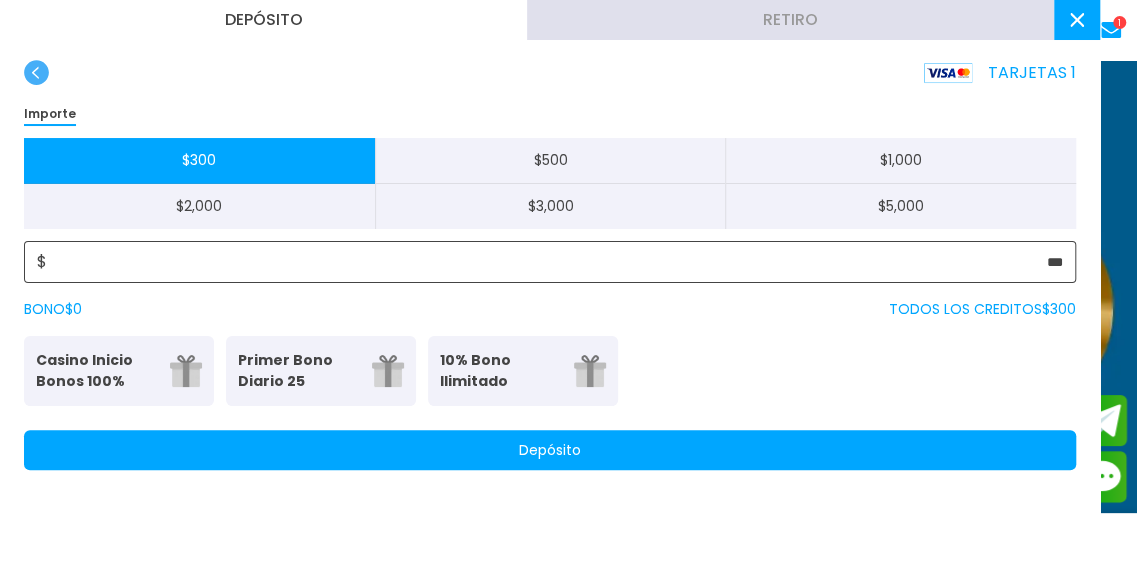type on "***" 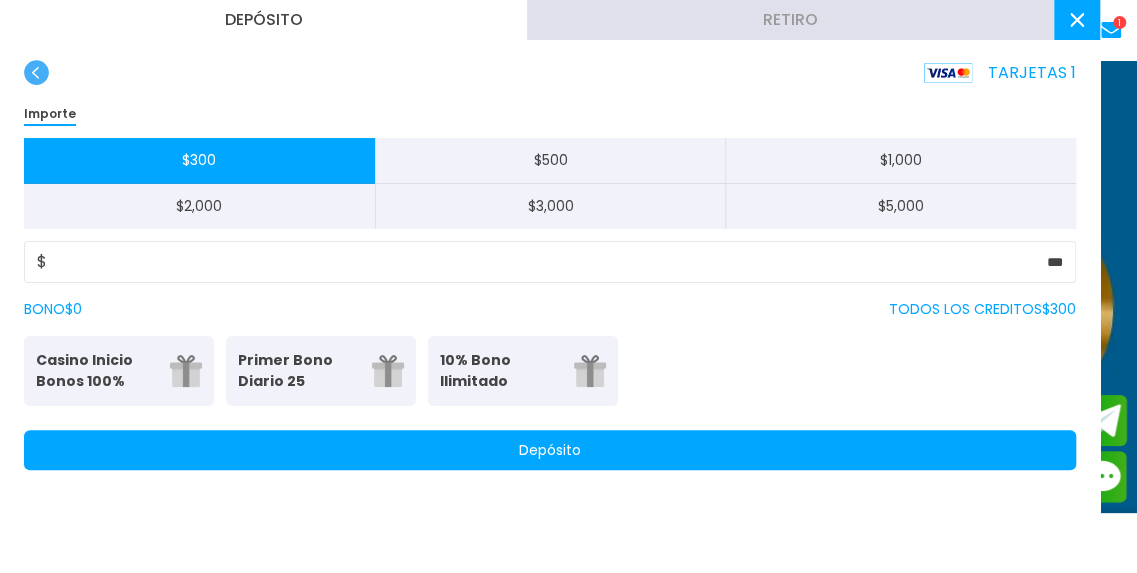 click on "Depósito" at bounding box center [550, 450] 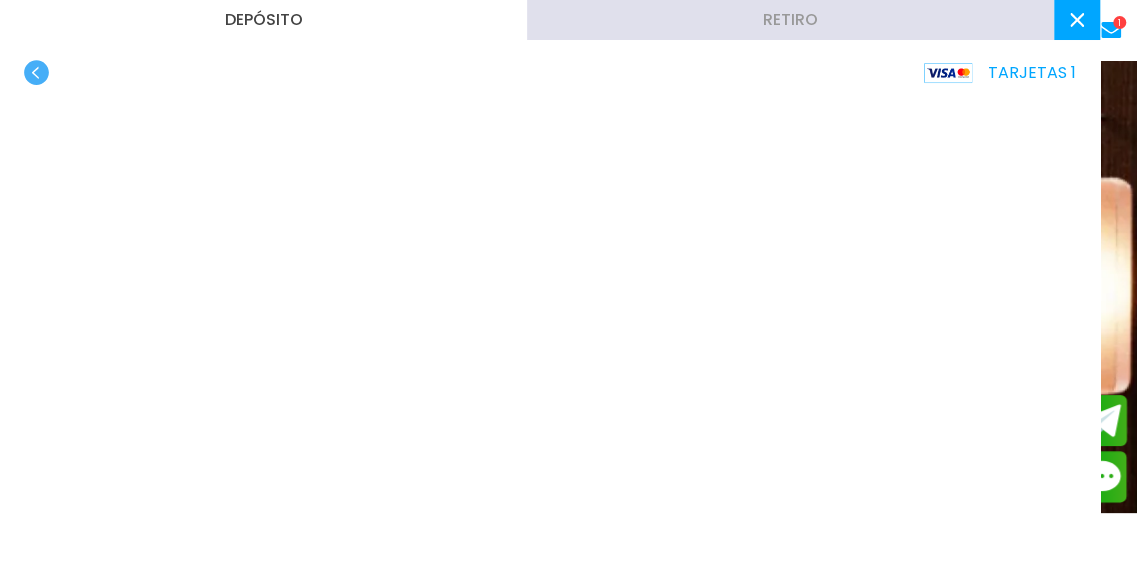 click at bounding box center [1077, 20] 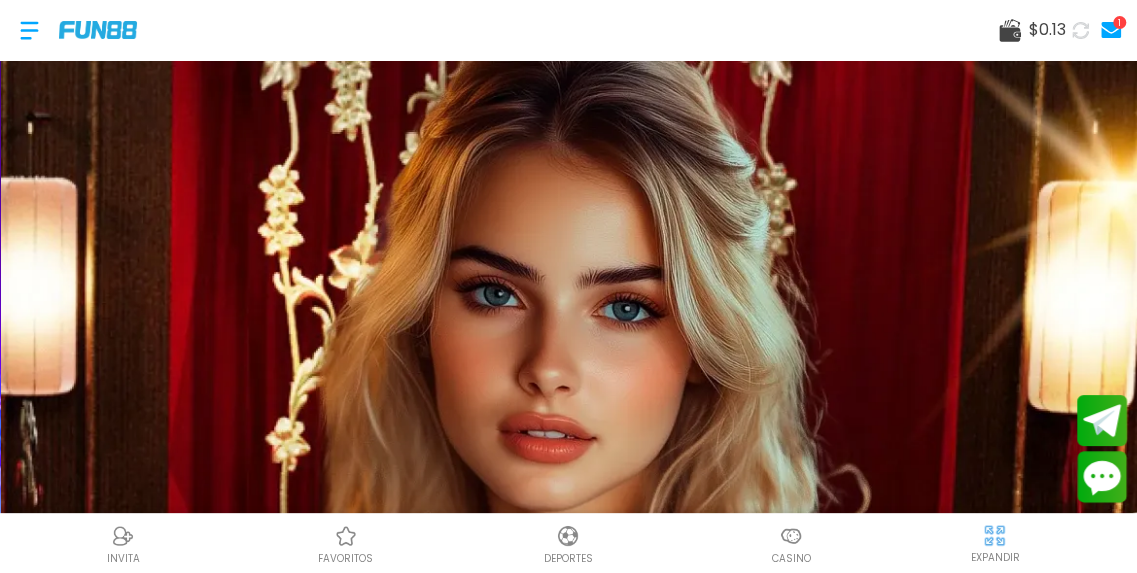 click at bounding box center (791, 536) 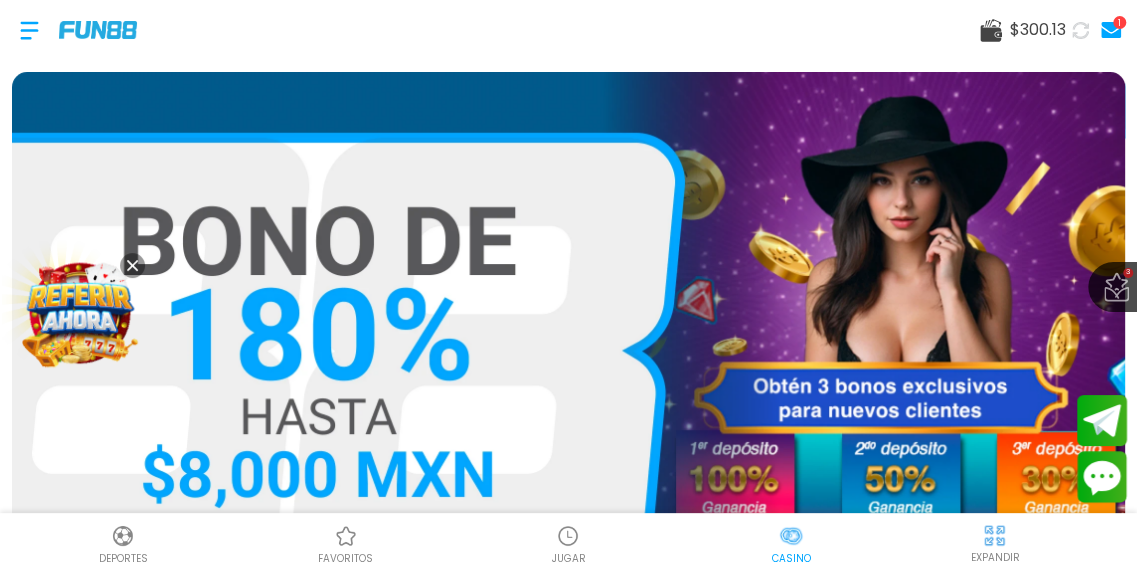 click at bounding box center [568, 536] 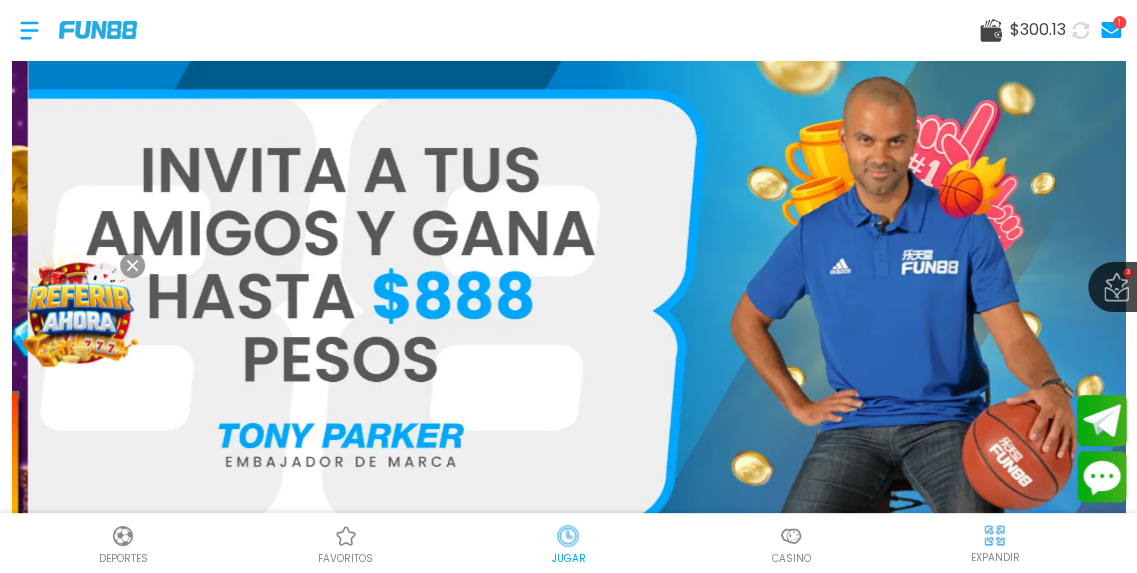 scroll, scrollTop: 60, scrollLeft: 0, axis: vertical 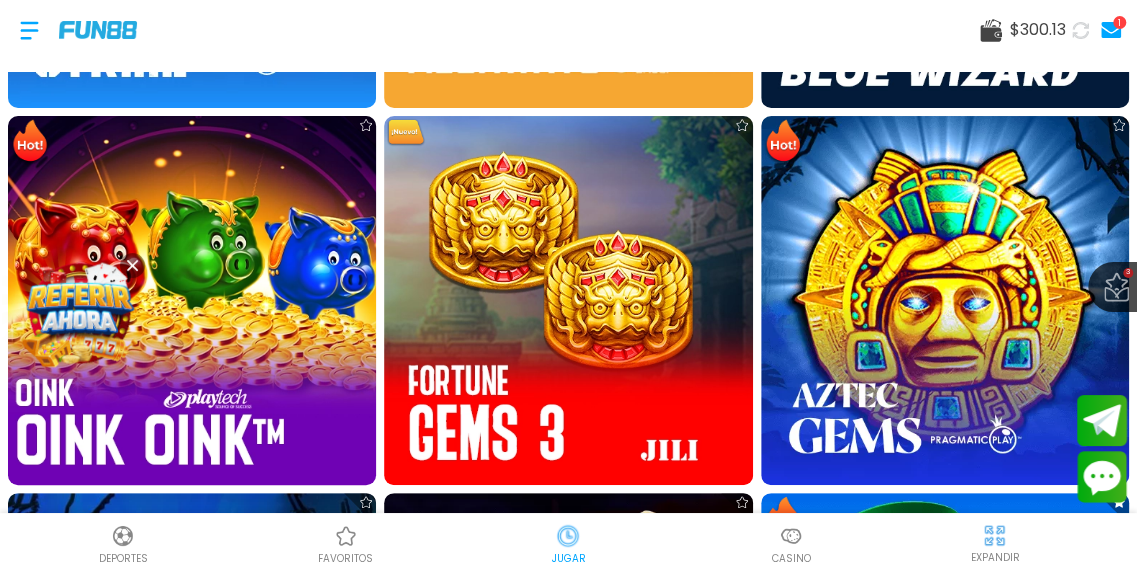click at bounding box center (192, 300) 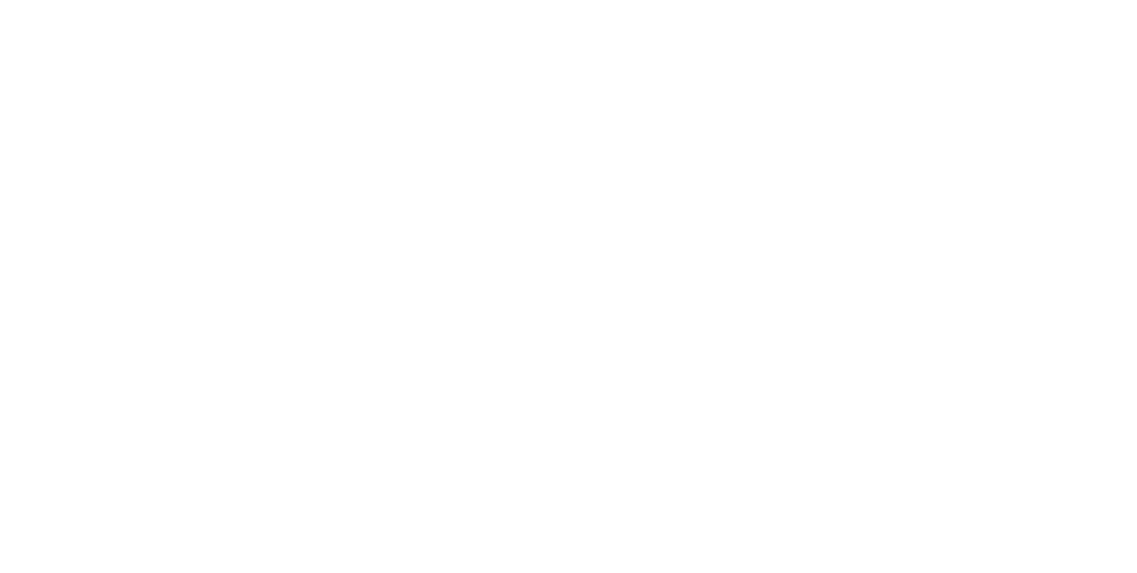 scroll, scrollTop: 0, scrollLeft: 0, axis: both 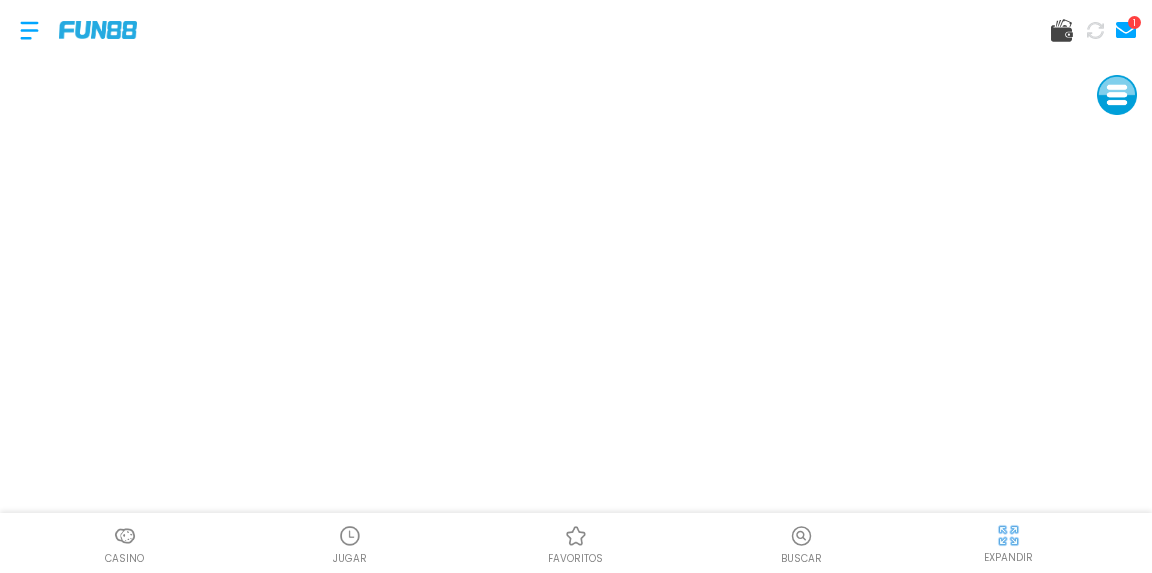 click at bounding box center [1008, 535] 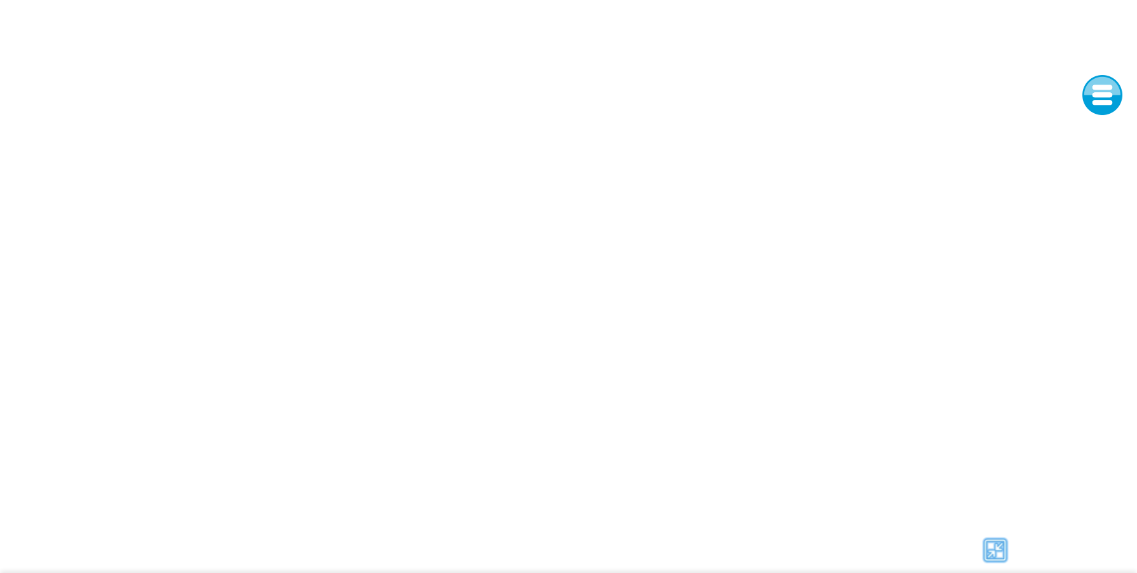 click at bounding box center (995, 550) 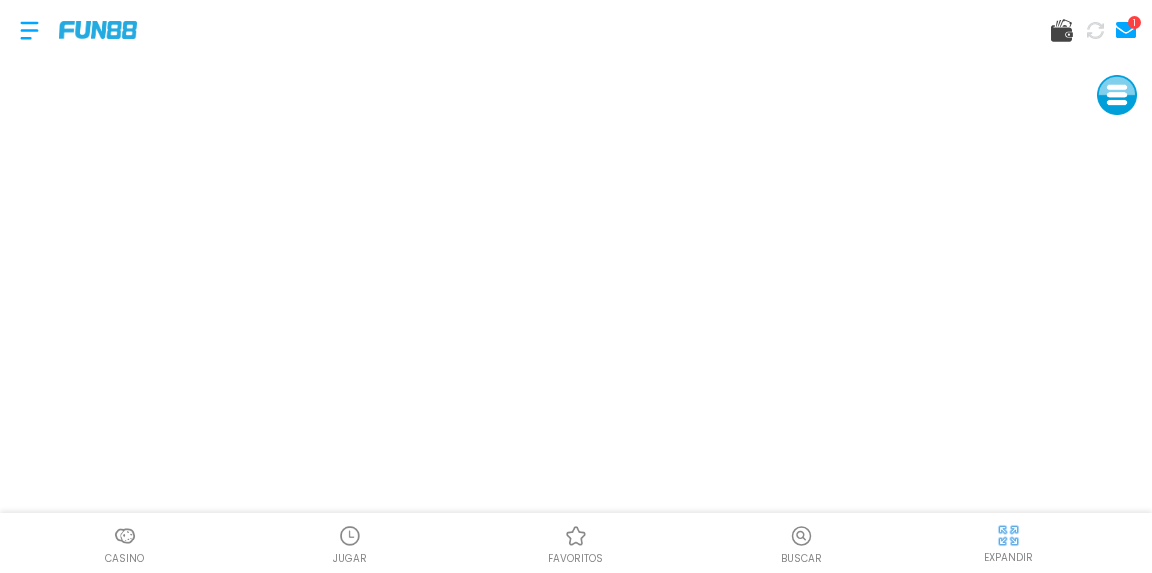 click at bounding box center (350, 536) 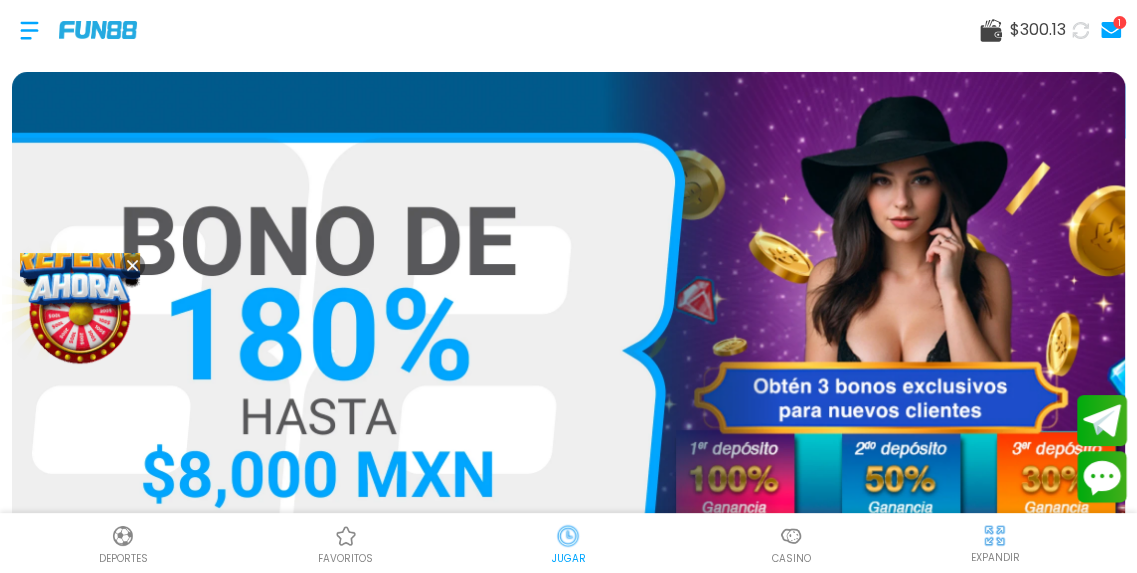 scroll, scrollTop: 40, scrollLeft: 0, axis: vertical 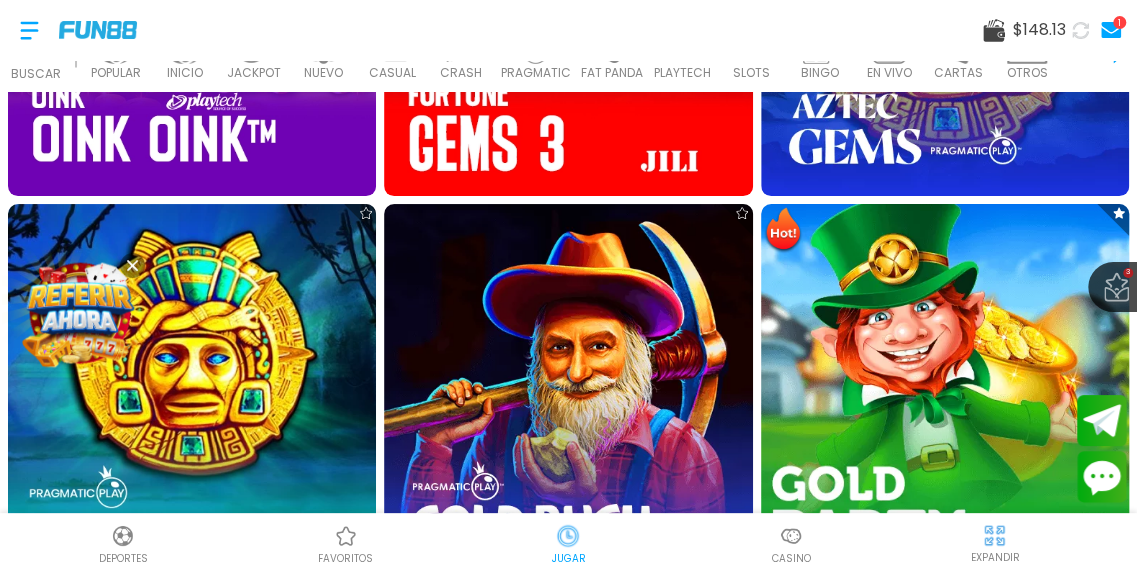 click at bounding box center (944, 387) 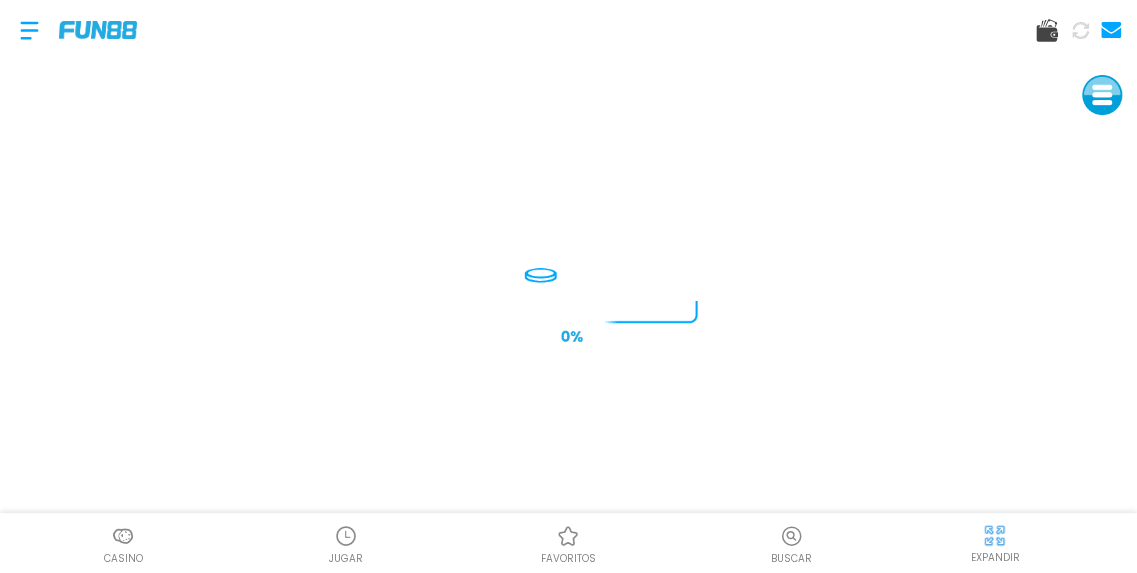 scroll, scrollTop: 0, scrollLeft: 0, axis: both 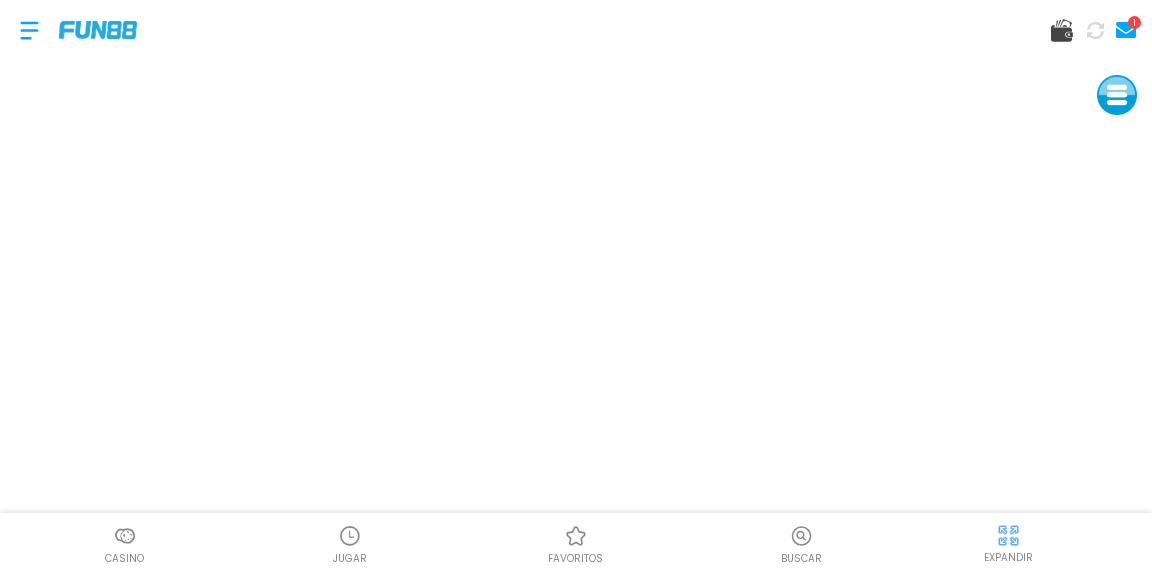 click at bounding box center [1008, 535] 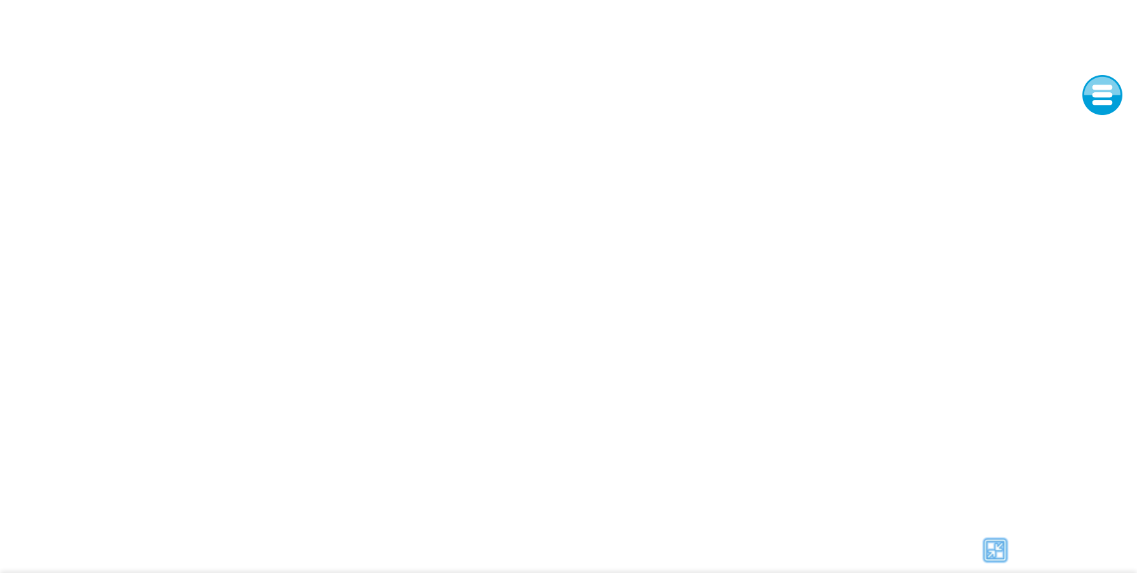 click at bounding box center (995, 550) 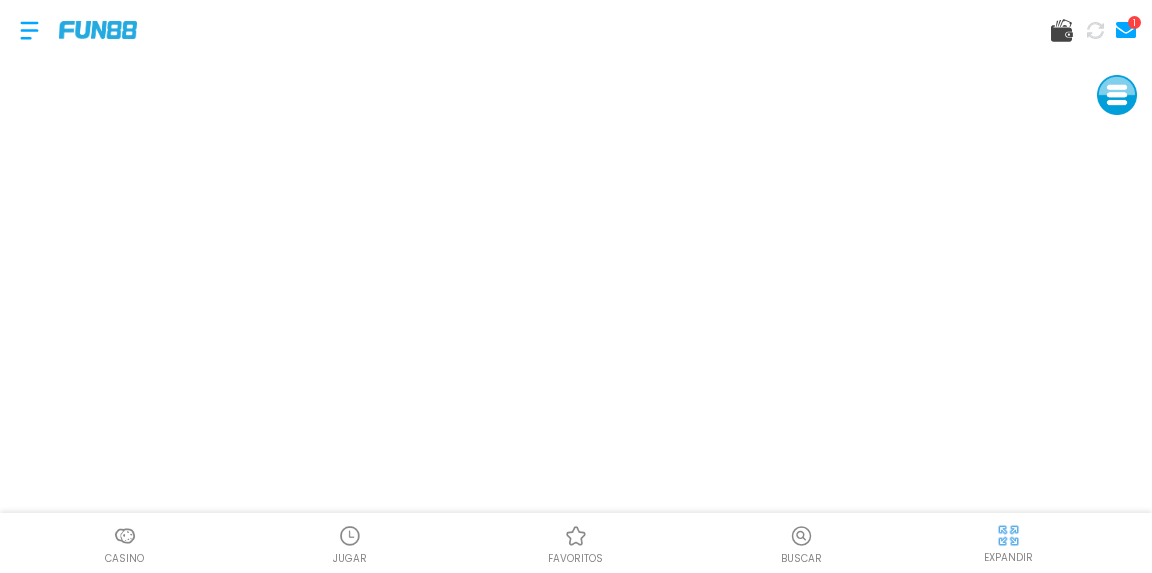 click on "JUGAR" at bounding box center (350, 558) 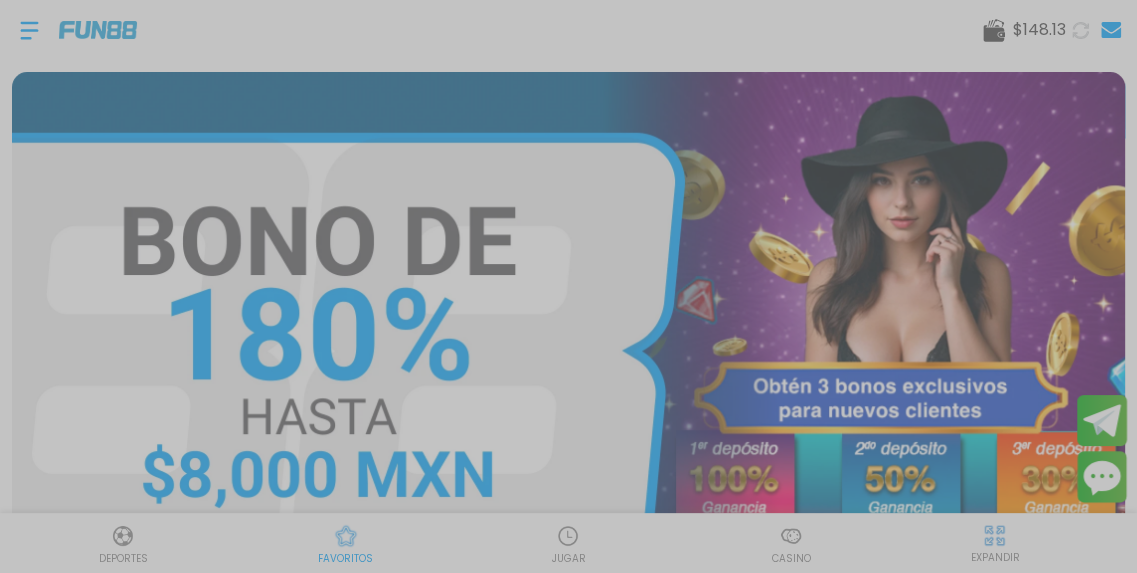 scroll, scrollTop: 60, scrollLeft: 0, axis: vertical 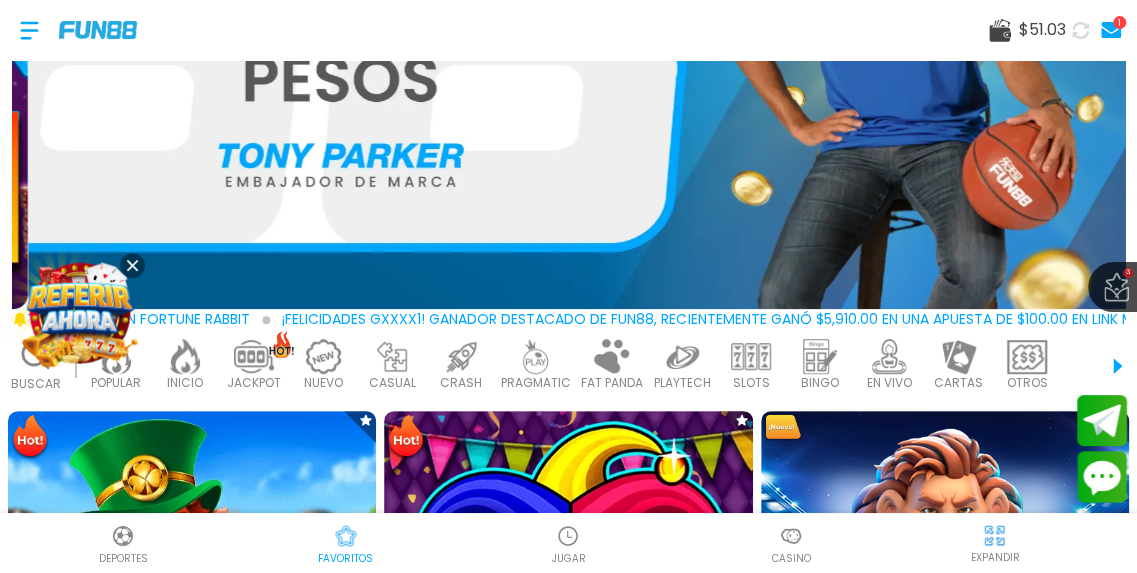 click on "JUGAR" at bounding box center [568, 558] 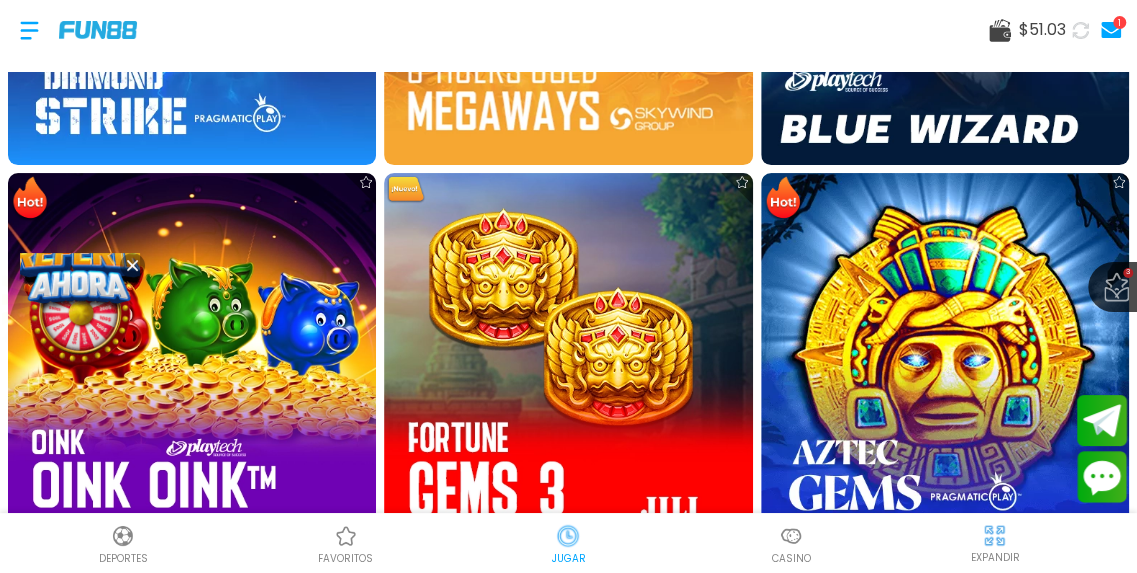 scroll, scrollTop: 2120, scrollLeft: 0, axis: vertical 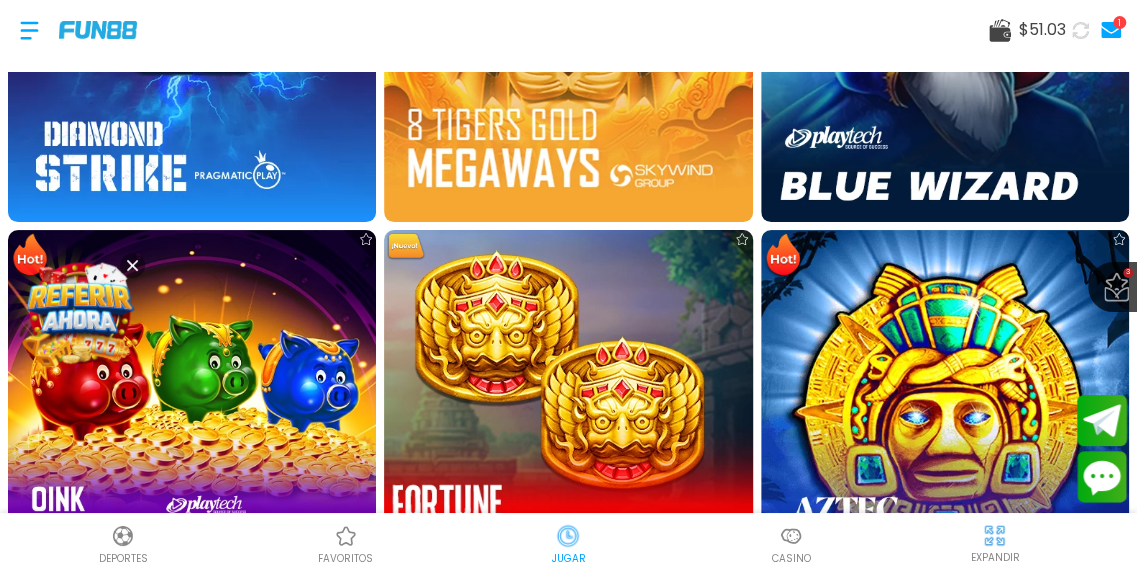 click at bounding box center [568, 414] 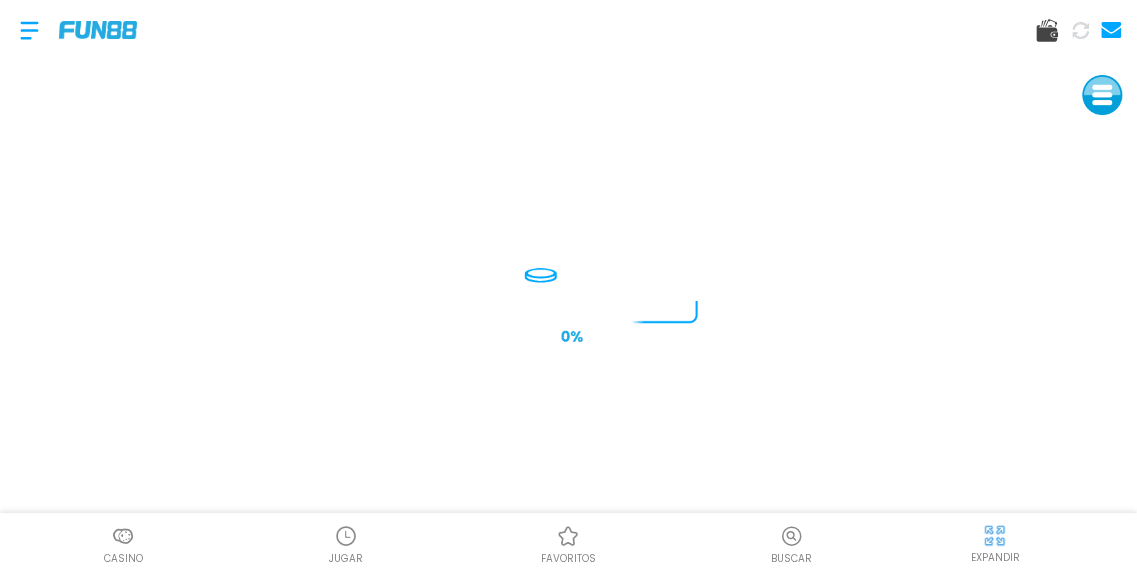 scroll, scrollTop: 0, scrollLeft: 0, axis: both 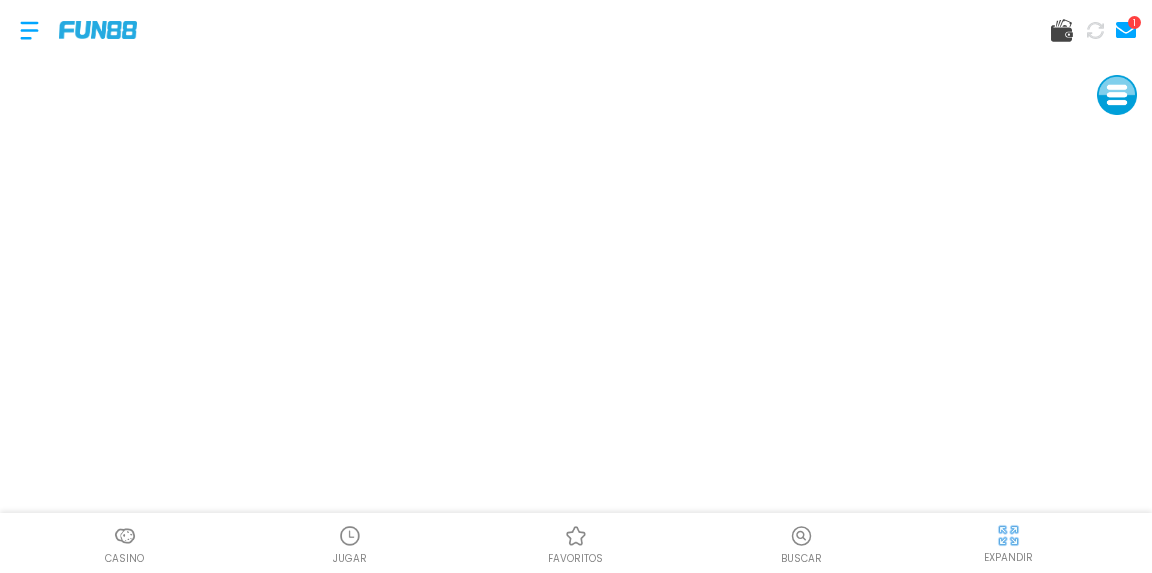 click at bounding box center (1008, 535) 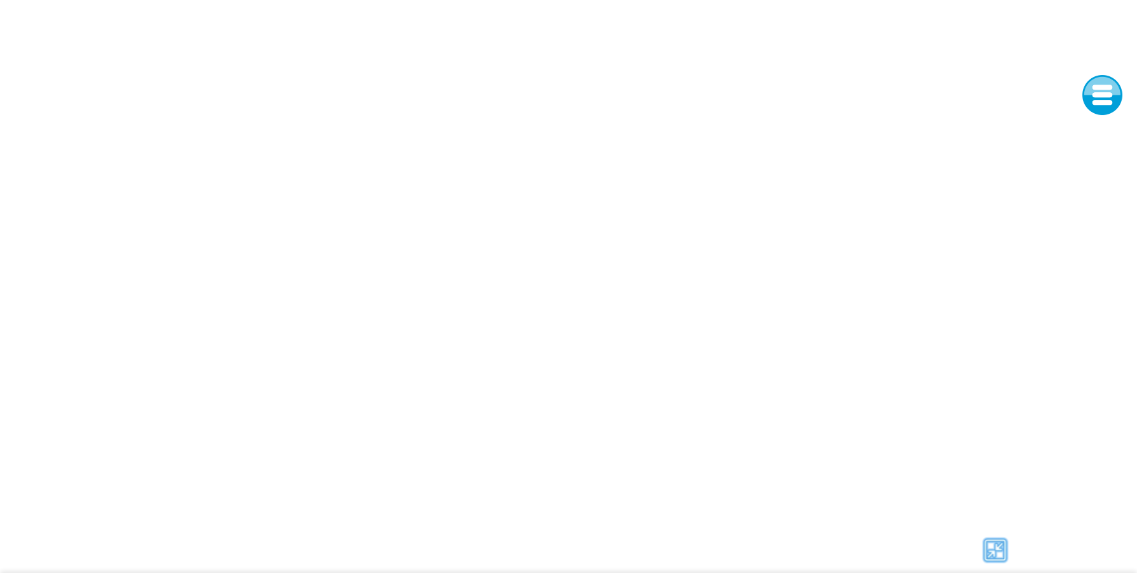 click at bounding box center (995, 550) 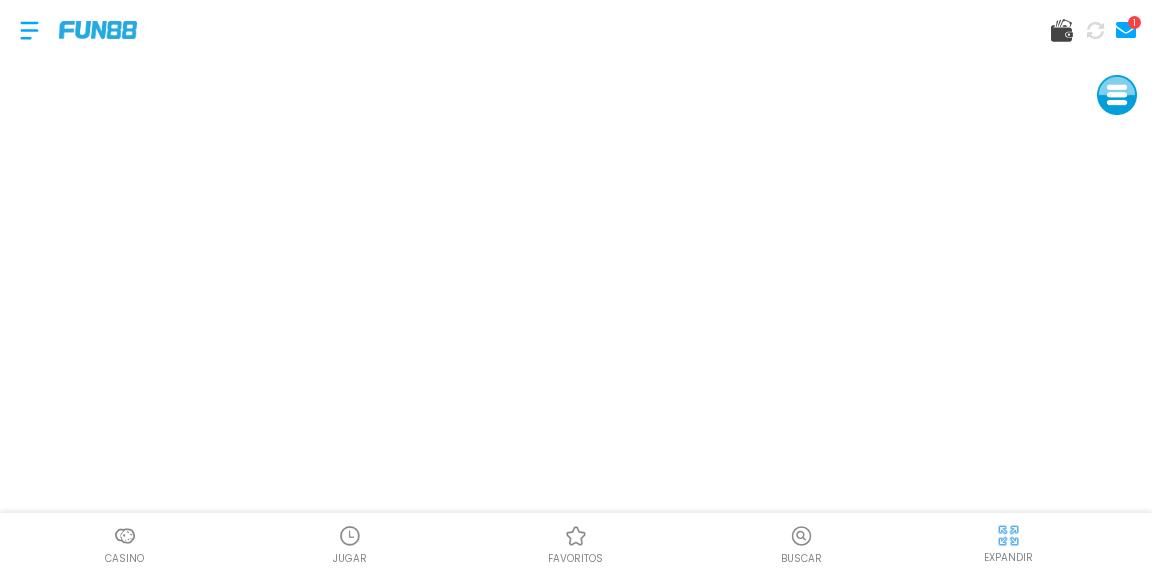 click 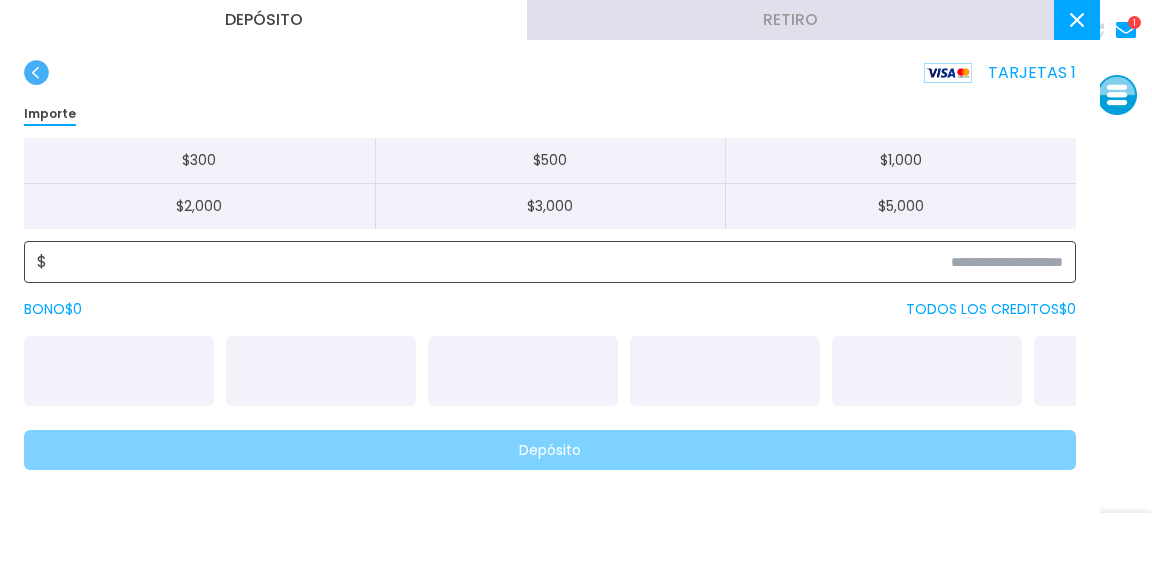 click at bounding box center [555, 262] 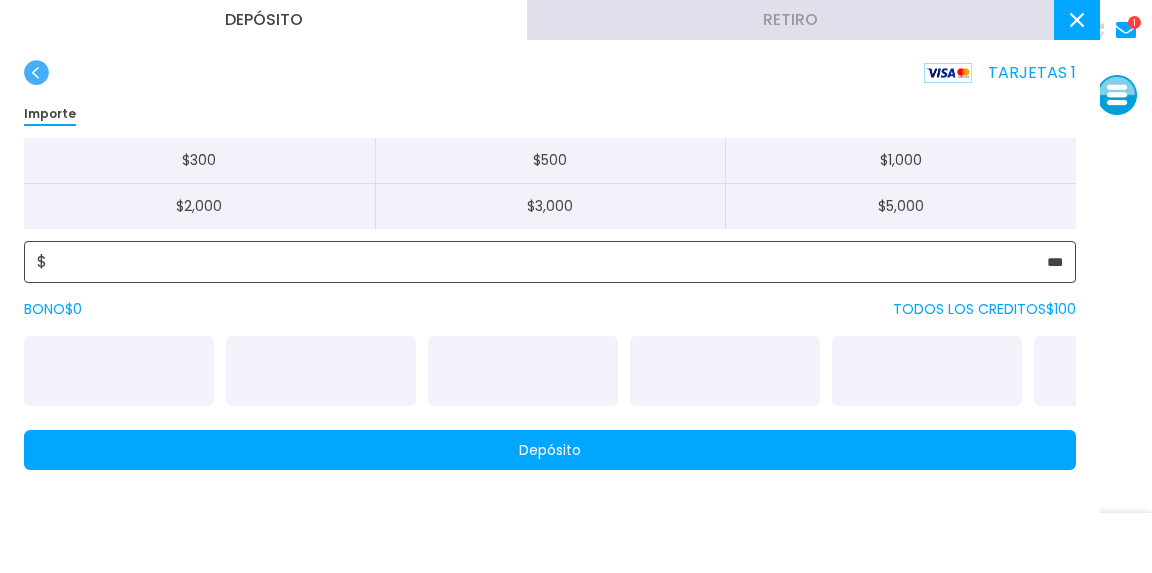 type on "***" 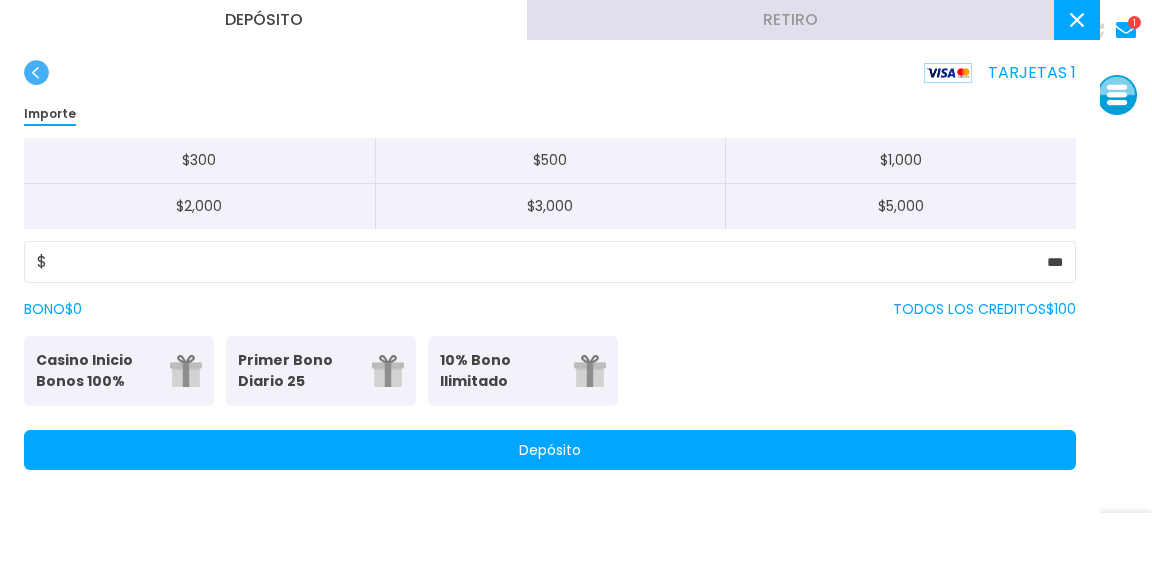 click on "Depósito" at bounding box center [550, 450] 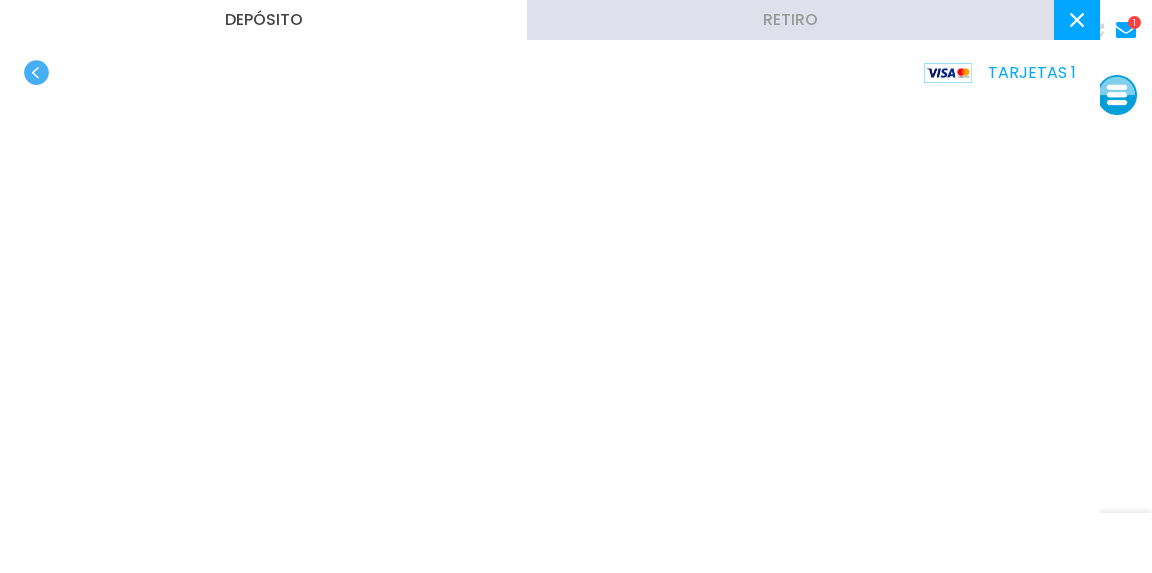 click at bounding box center (1077, 20) 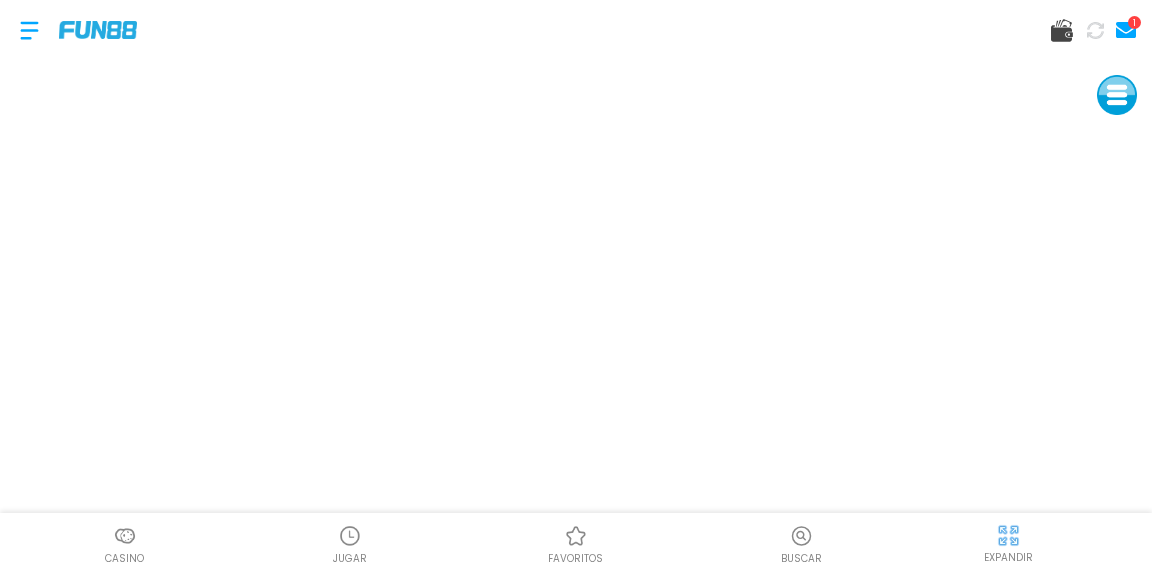click at bounding box center [350, 536] 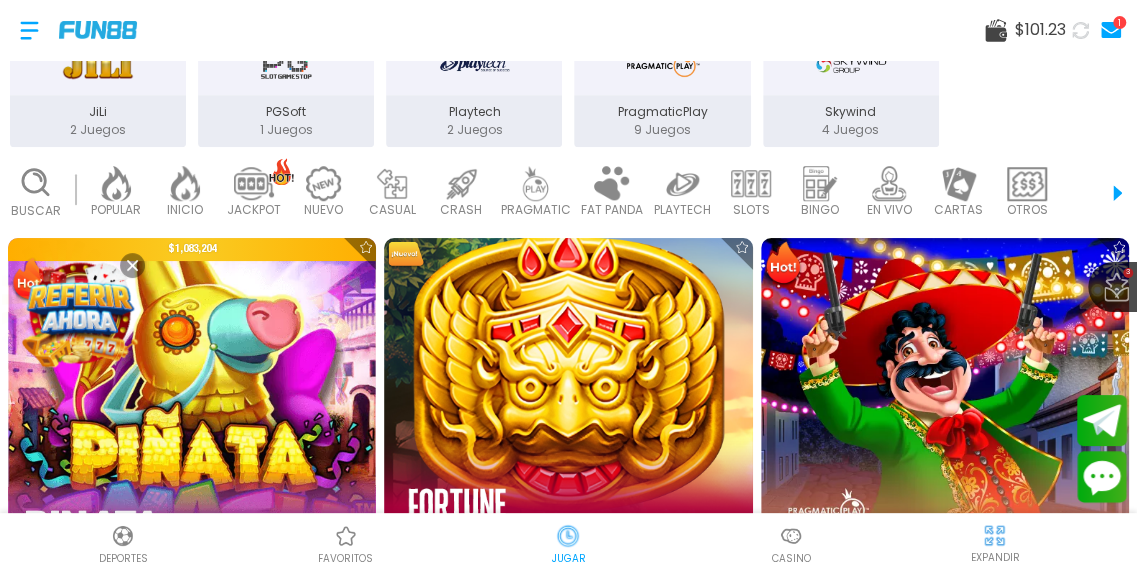 scroll, scrollTop: 589, scrollLeft: 0, axis: vertical 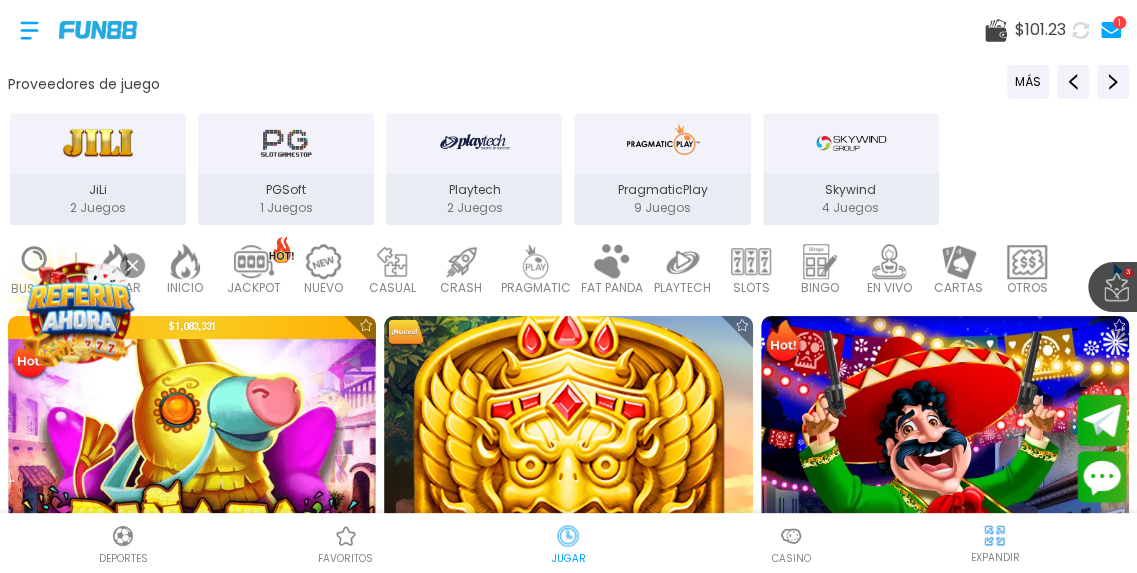 click at bounding box center [254, 261] 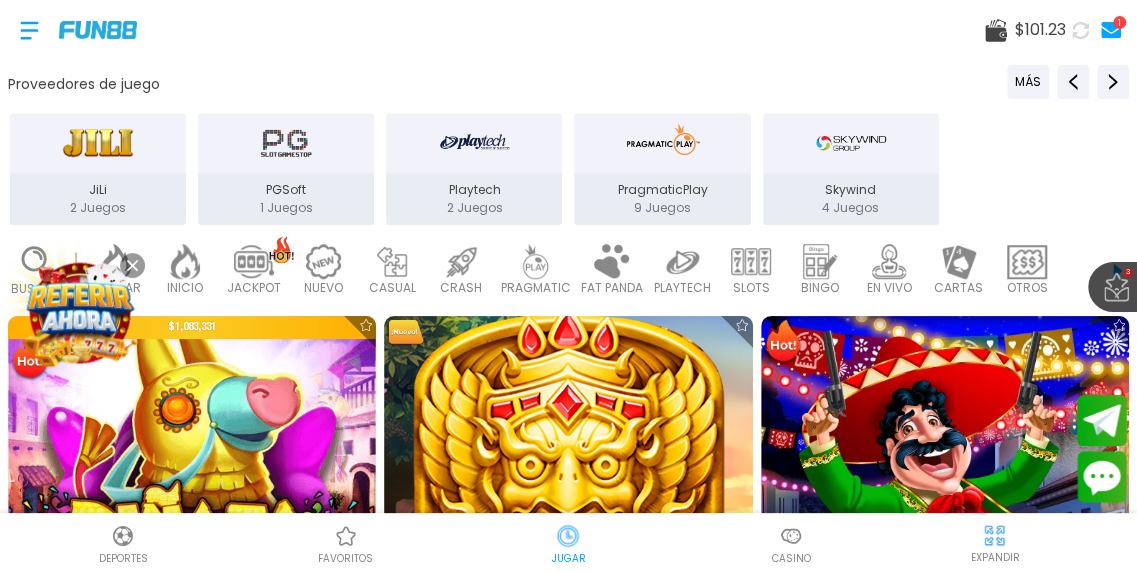 click at bounding box center [254, 261] 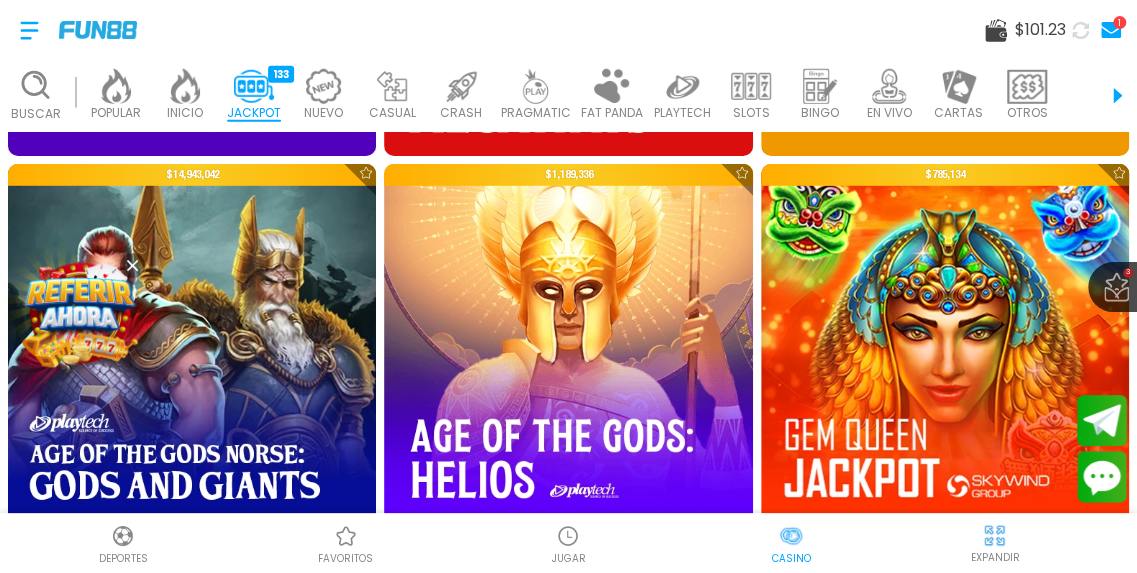 scroll, scrollTop: 9689, scrollLeft: 0, axis: vertical 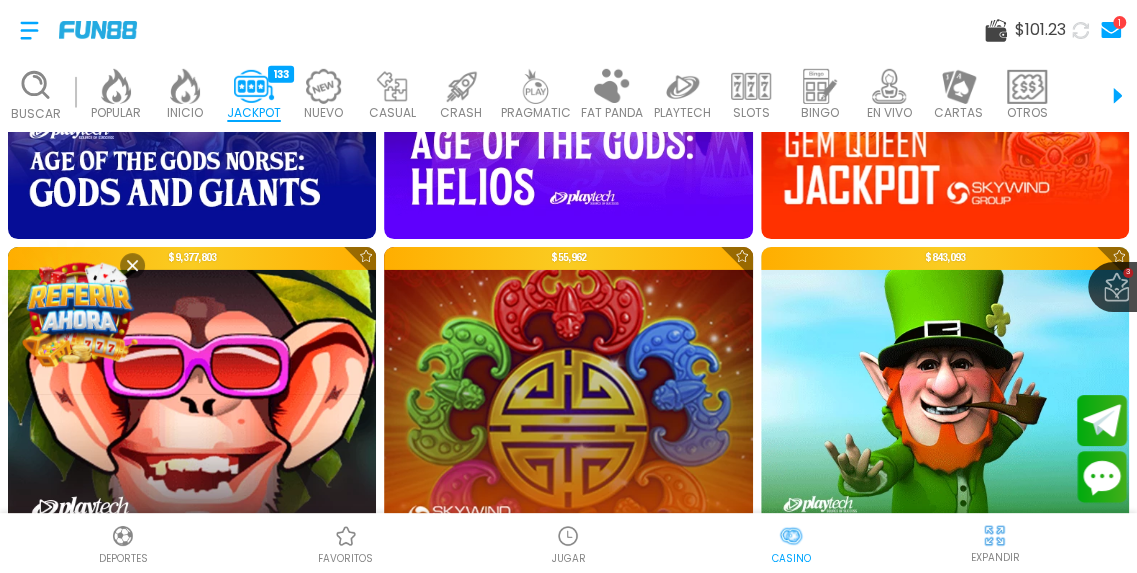 click at bounding box center (185, 86) 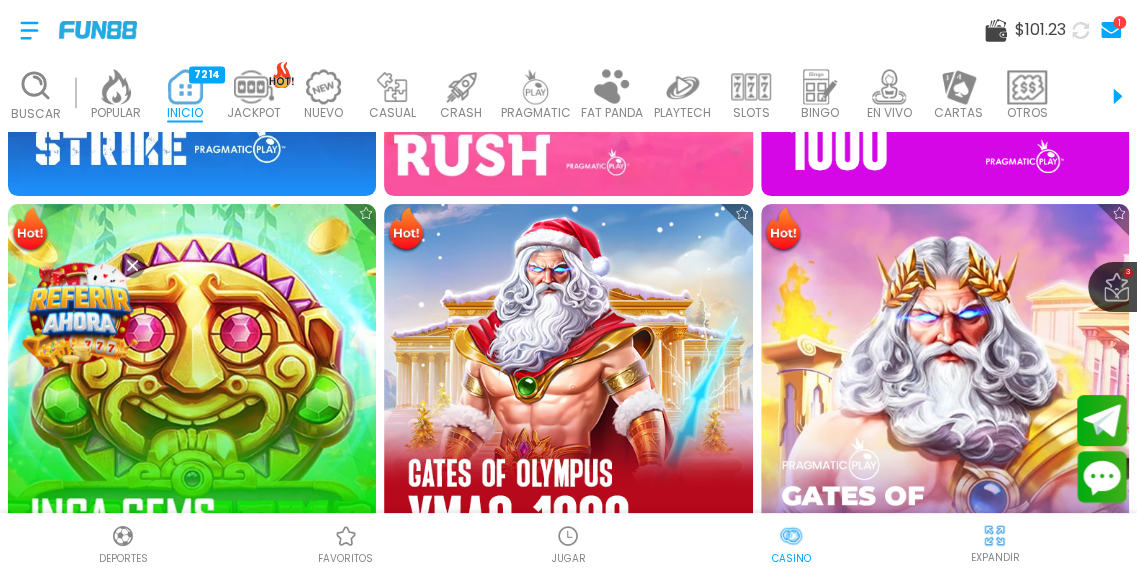 scroll, scrollTop: 1555, scrollLeft: 0, axis: vertical 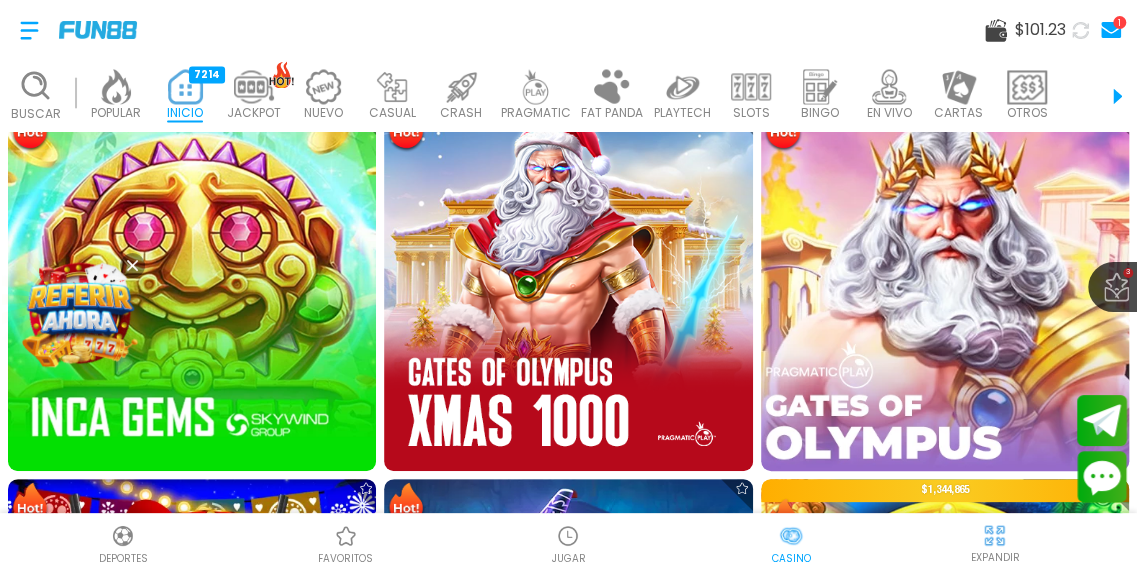 click at bounding box center (944, 286) 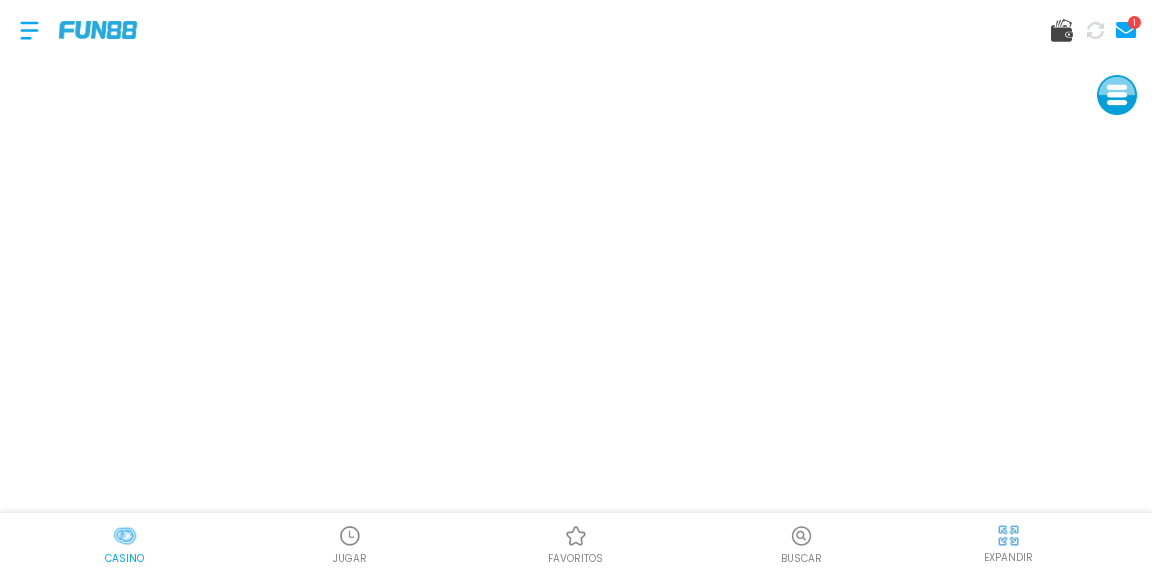 click at bounding box center [1008, 535] 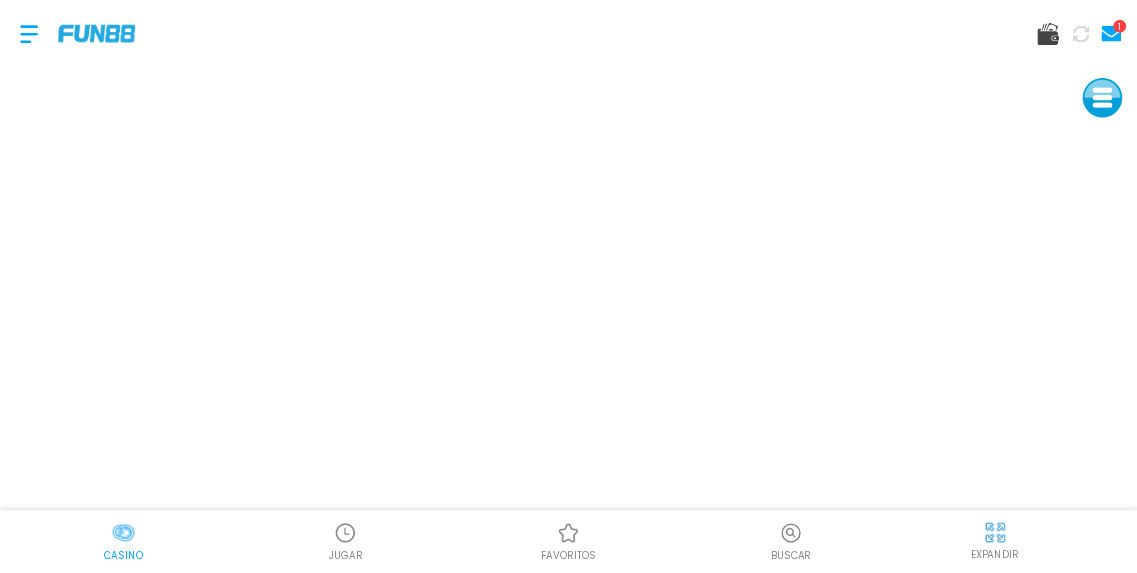 scroll, scrollTop: 0, scrollLeft: 0, axis: both 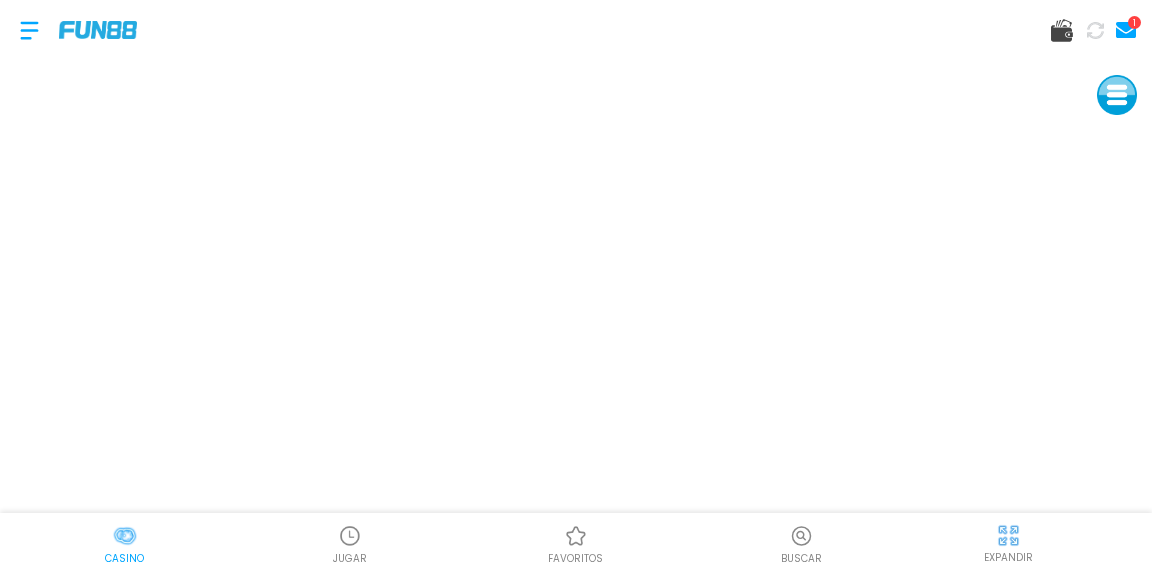 click at bounding box center [1008, 535] 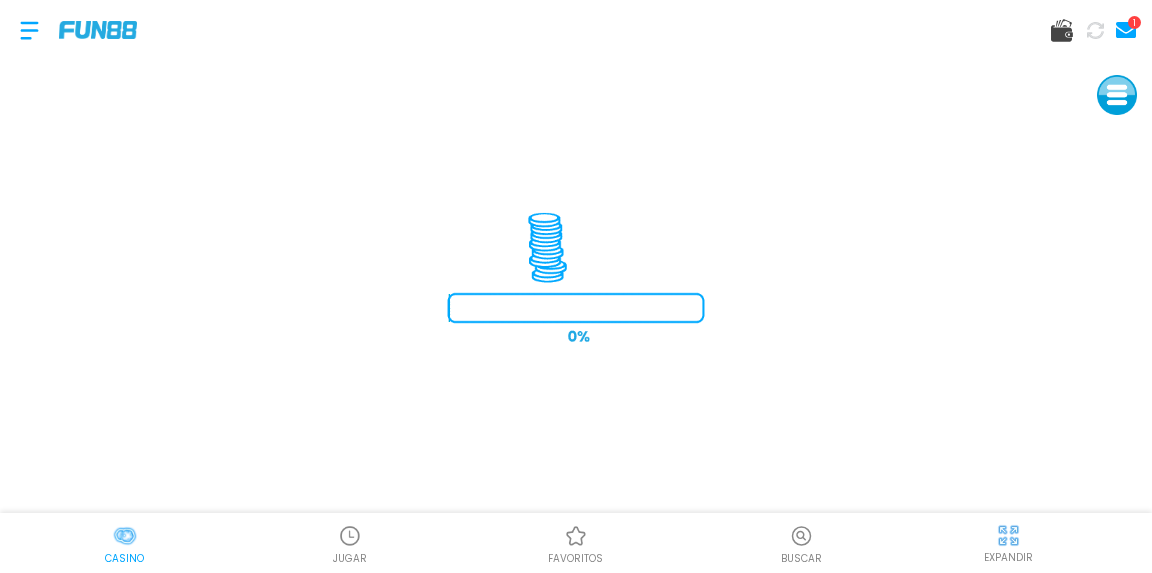 scroll, scrollTop: 0, scrollLeft: 0, axis: both 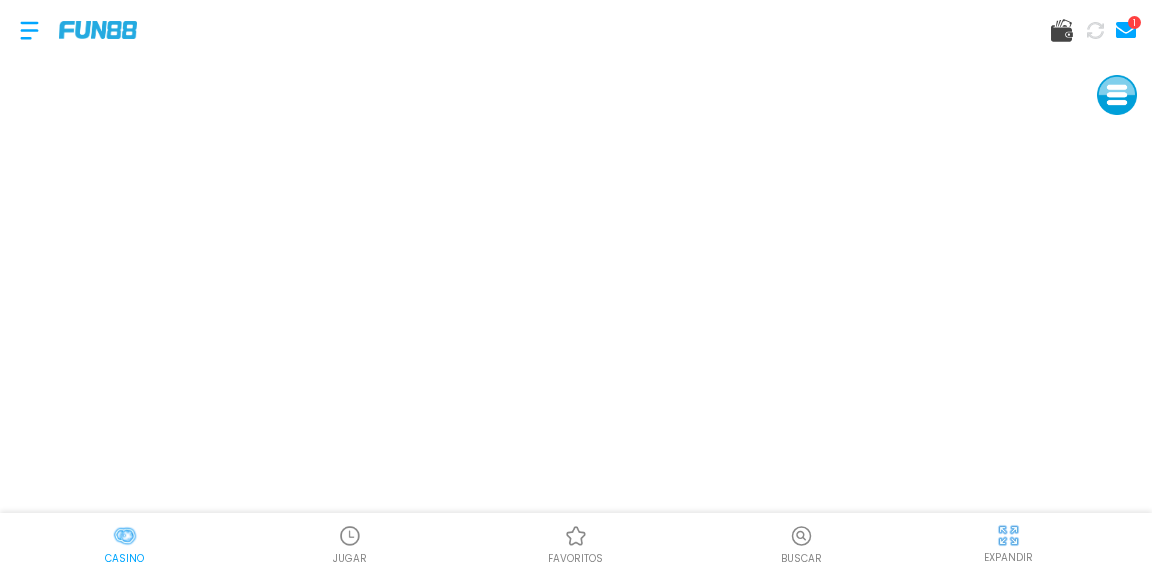 click at bounding box center (1008, 535) 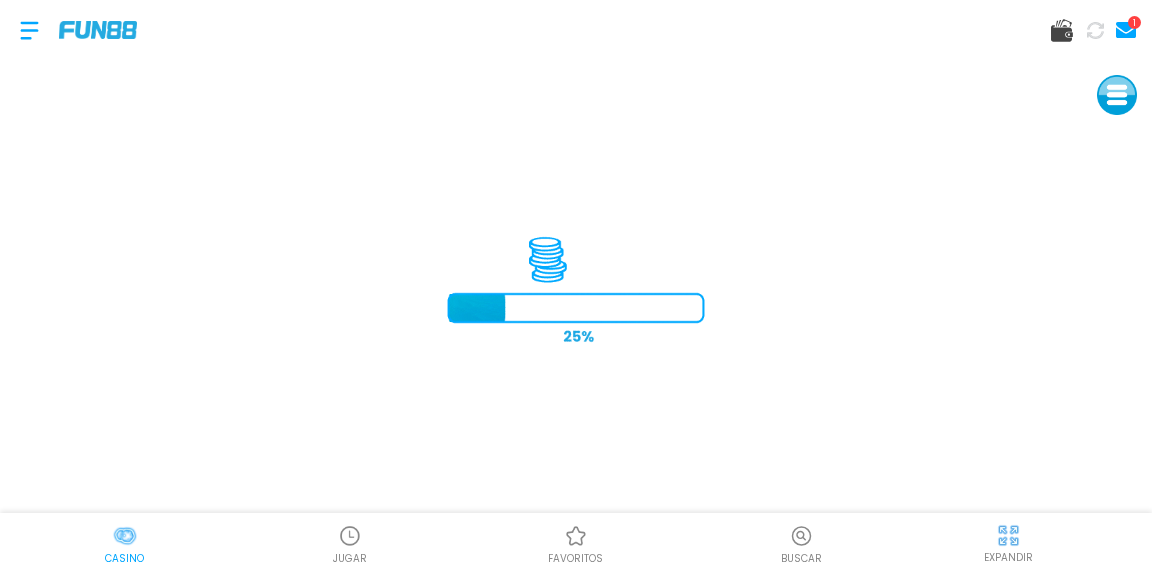 scroll, scrollTop: 0, scrollLeft: 0, axis: both 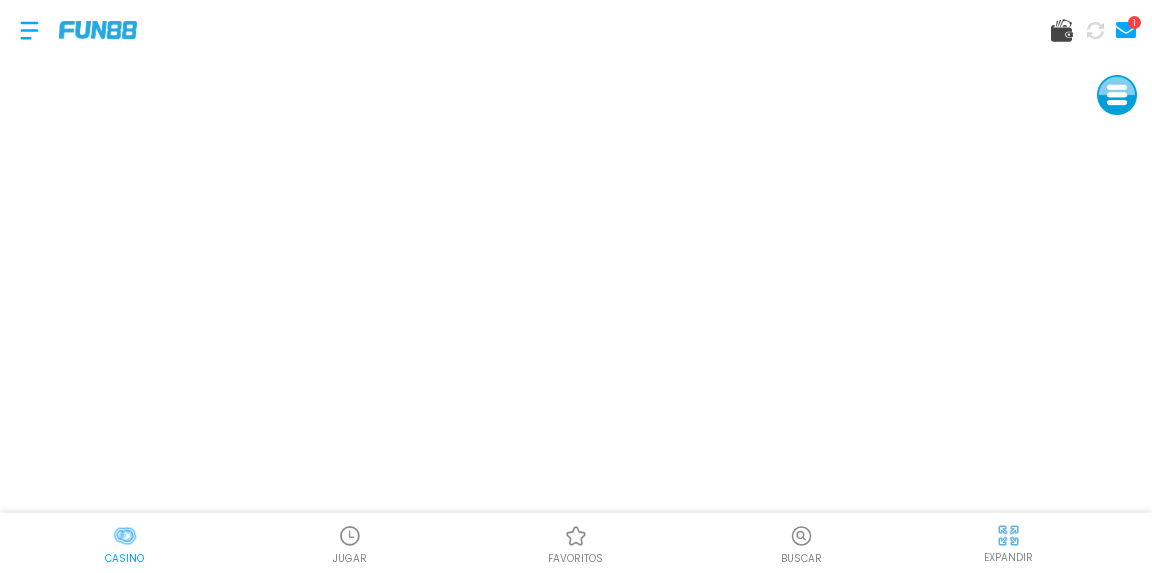click at bounding box center [1008, 535] 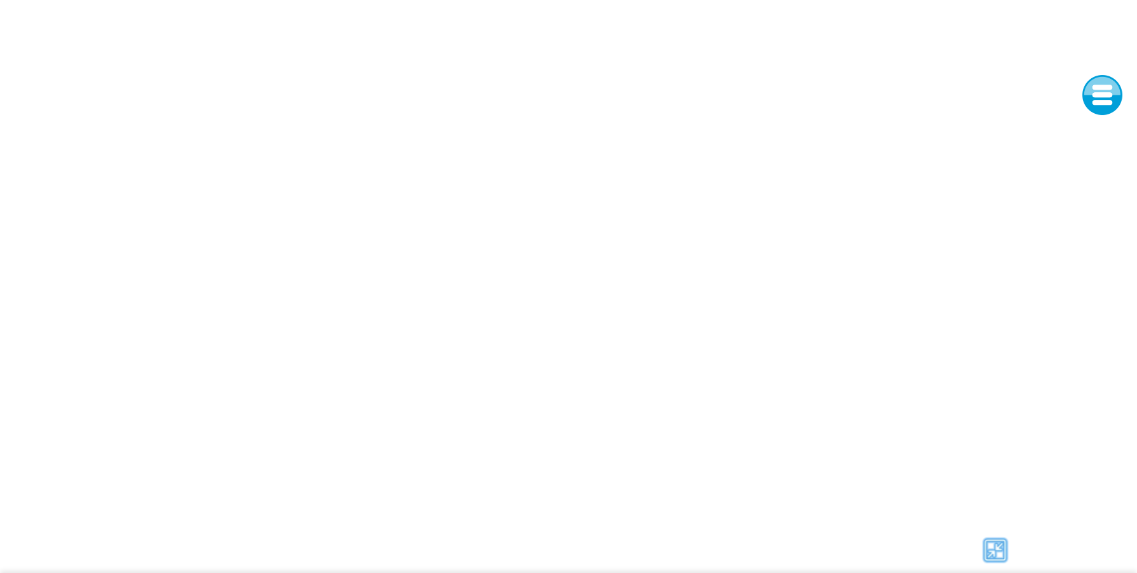 click at bounding box center (995, 550) 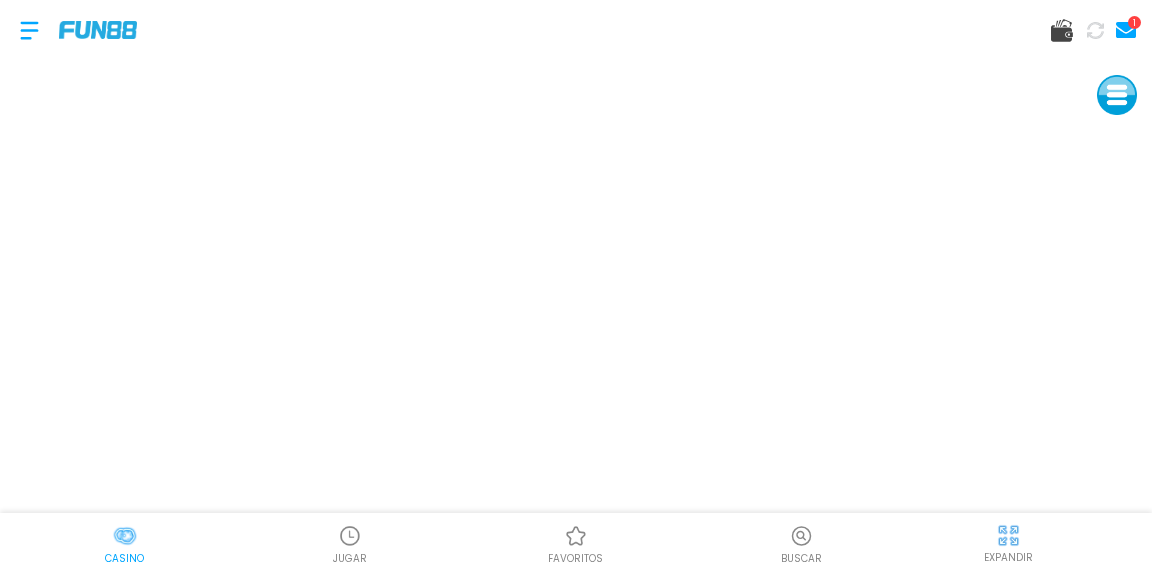 click on "JUGAR" at bounding box center (351, 543) 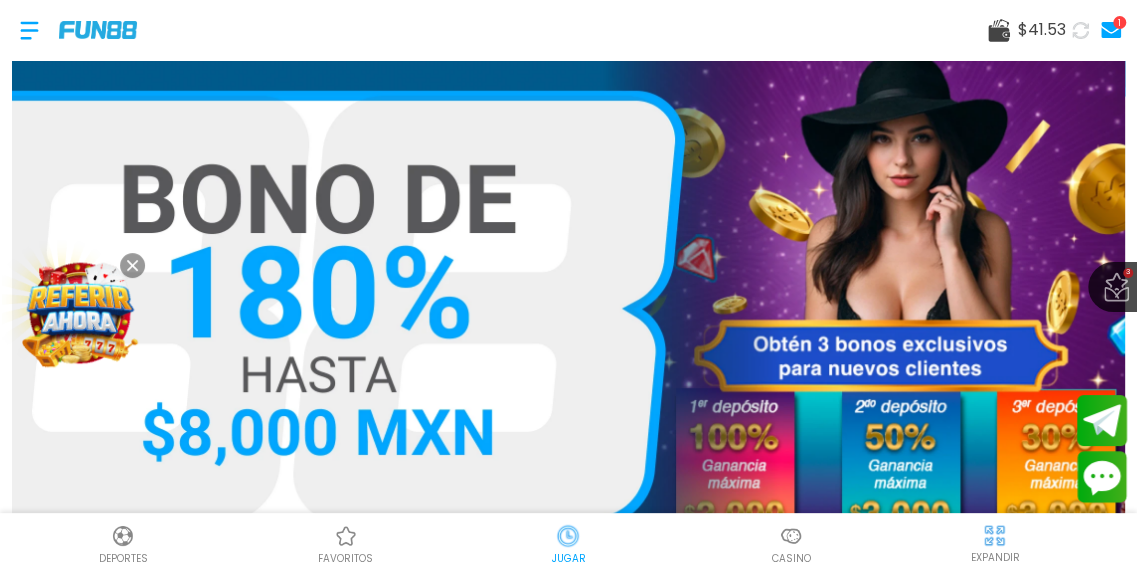 scroll, scrollTop: 60, scrollLeft: 0, axis: vertical 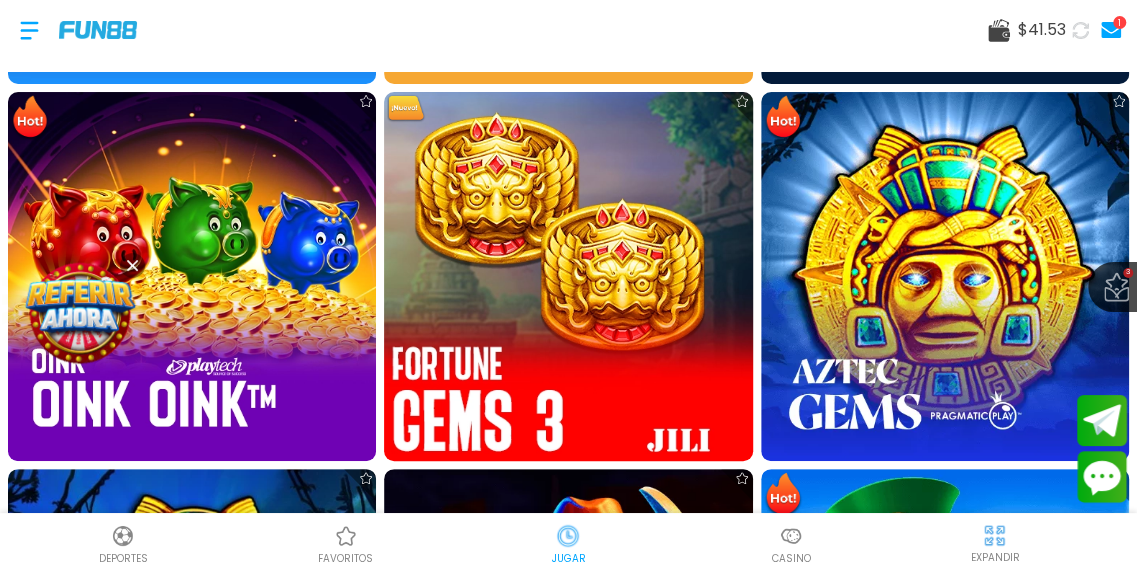 click at bounding box center [568, 276] 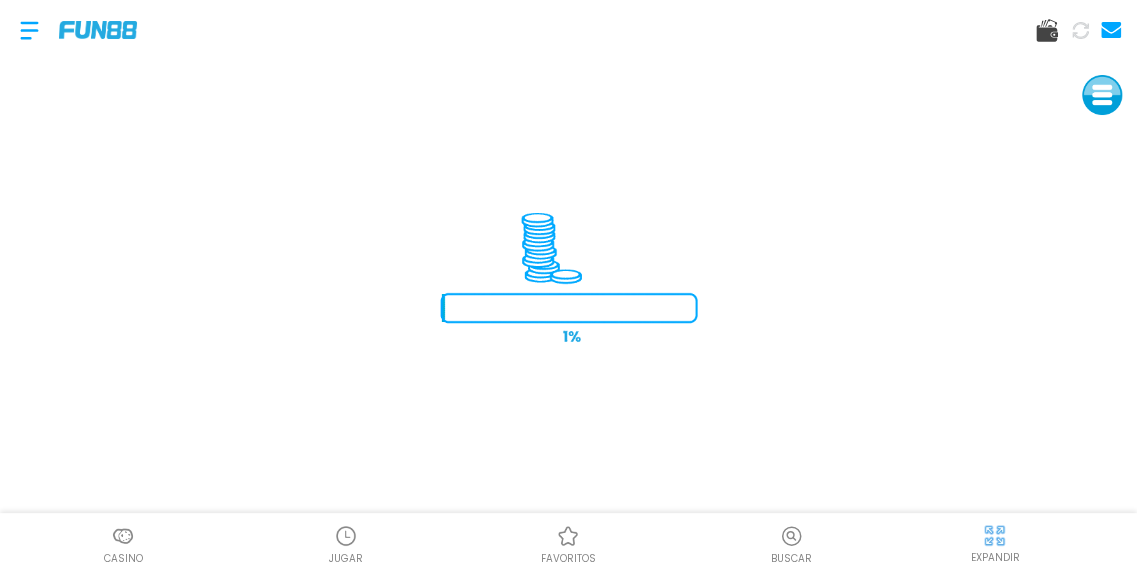 scroll, scrollTop: 0, scrollLeft: 0, axis: both 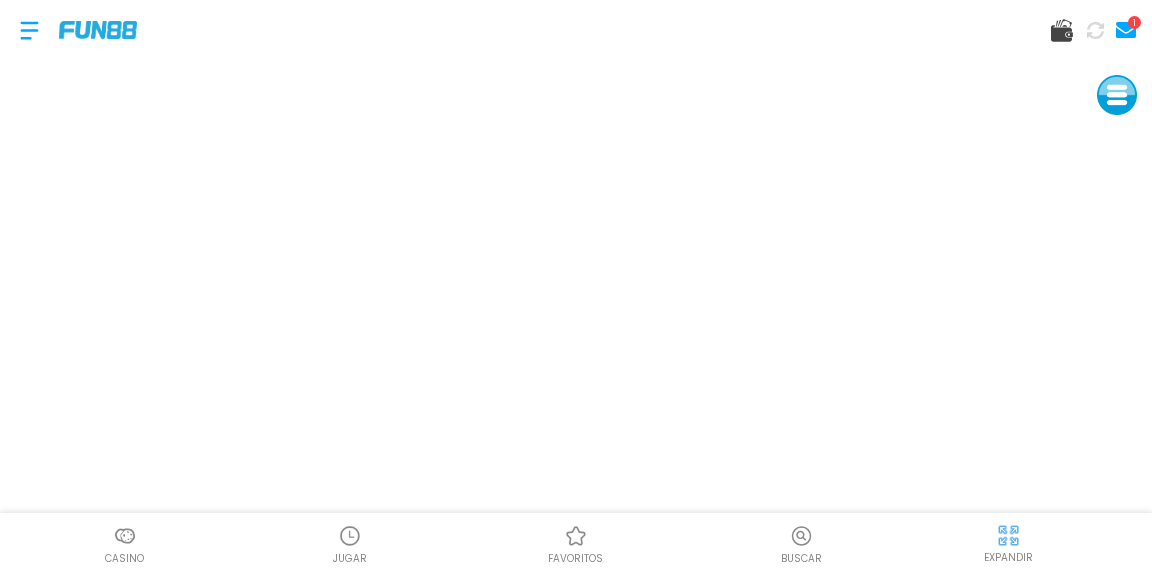 click at bounding box center [1008, 535] 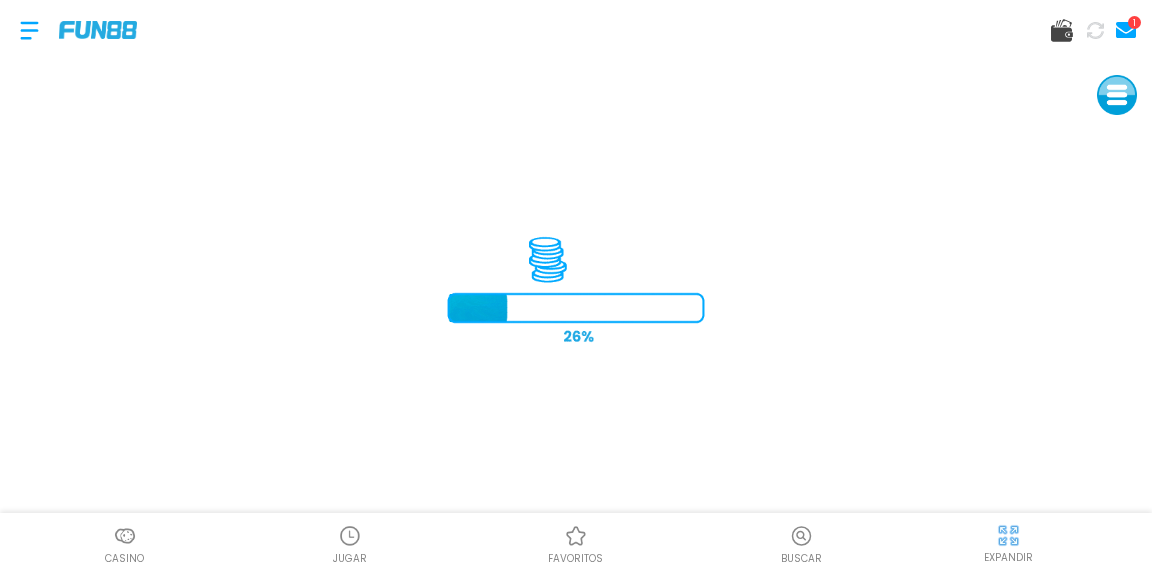 scroll, scrollTop: 0, scrollLeft: 0, axis: both 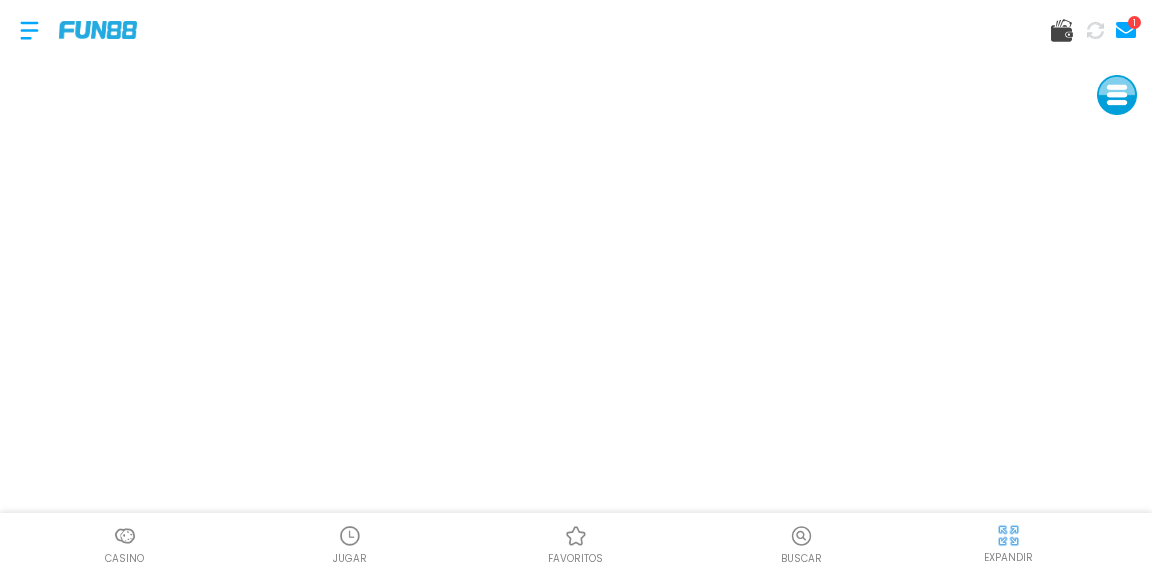 click at bounding box center [1008, 535] 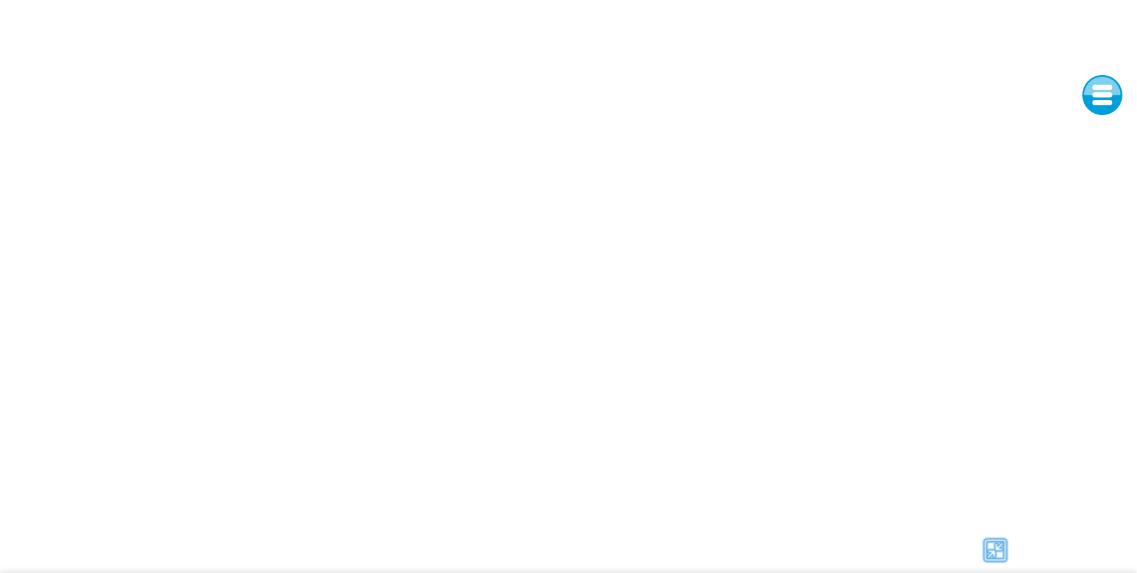 click at bounding box center (995, 550) 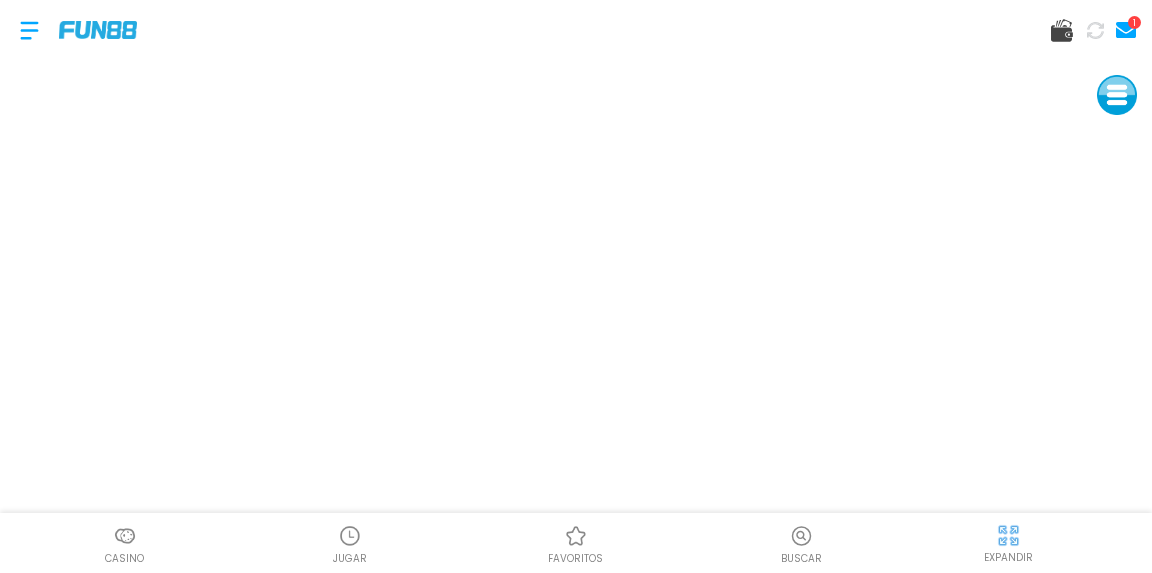 click at bounding box center (29, 30) 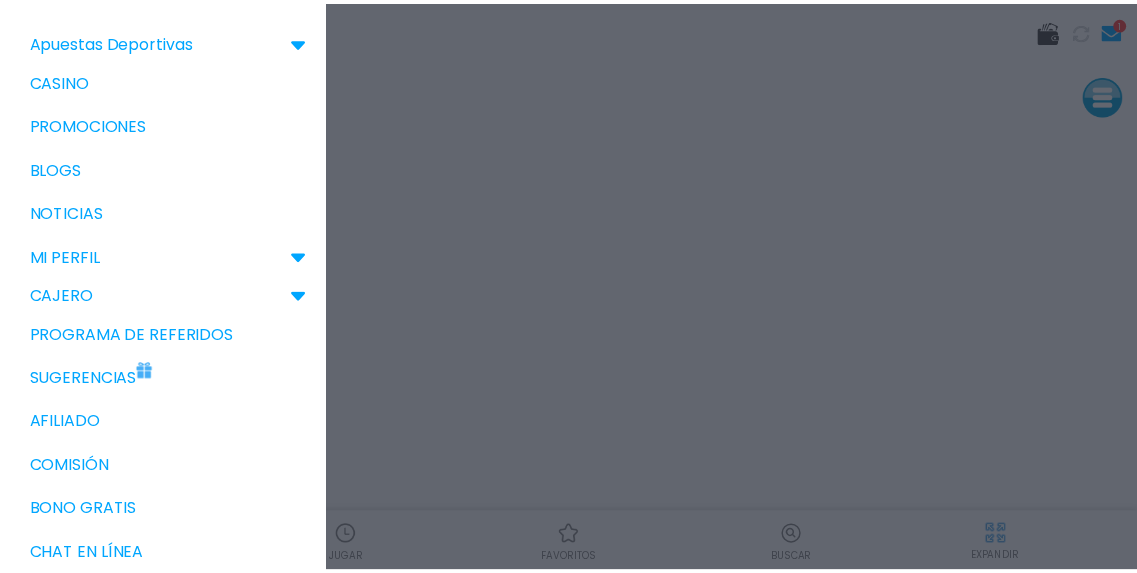 scroll, scrollTop: 212, scrollLeft: 0, axis: vertical 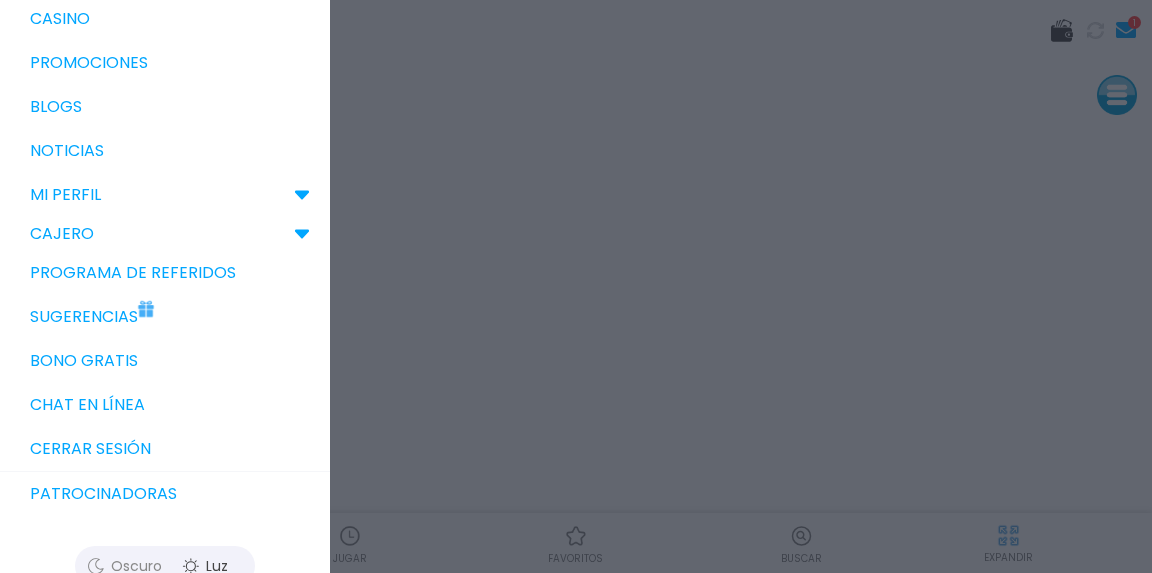 click on "Bono Gratis" at bounding box center [165, 361] 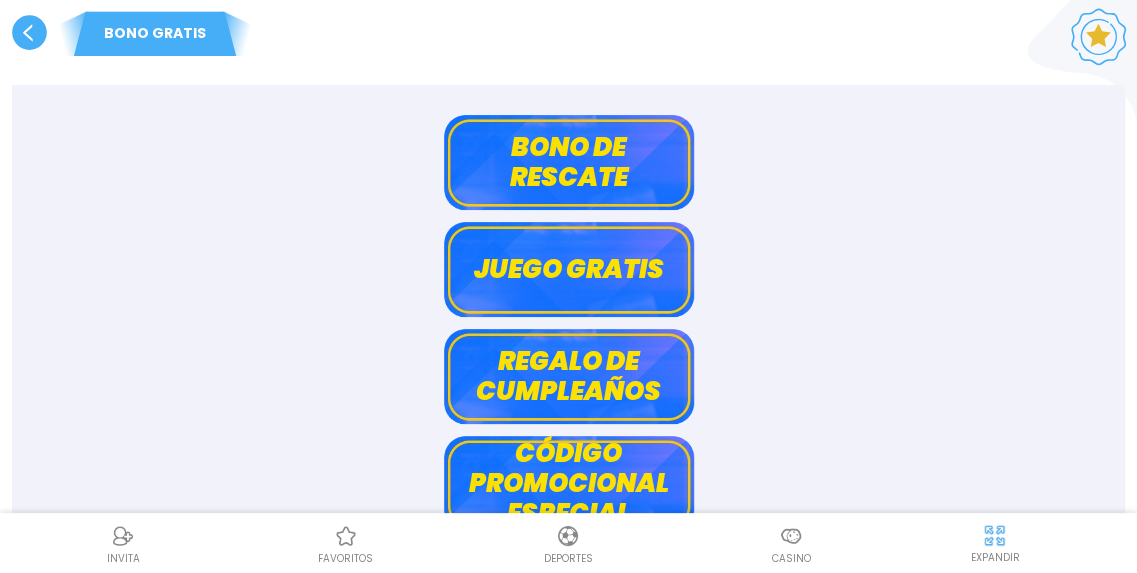 click on "Bono de rescate" at bounding box center [569, 162] 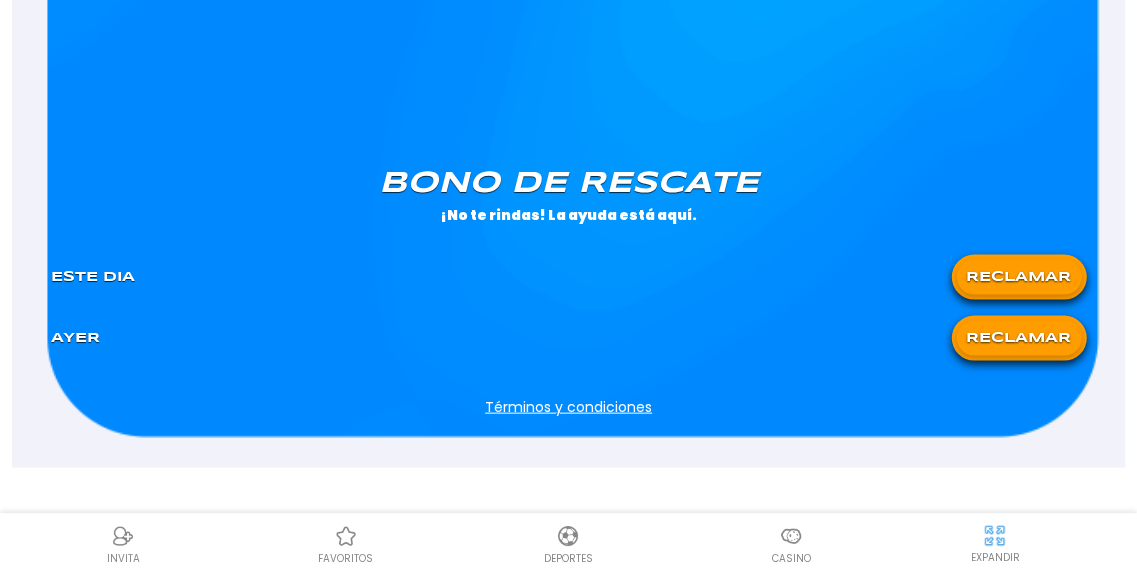 scroll, scrollTop: 1781, scrollLeft: 0, axis: vertical 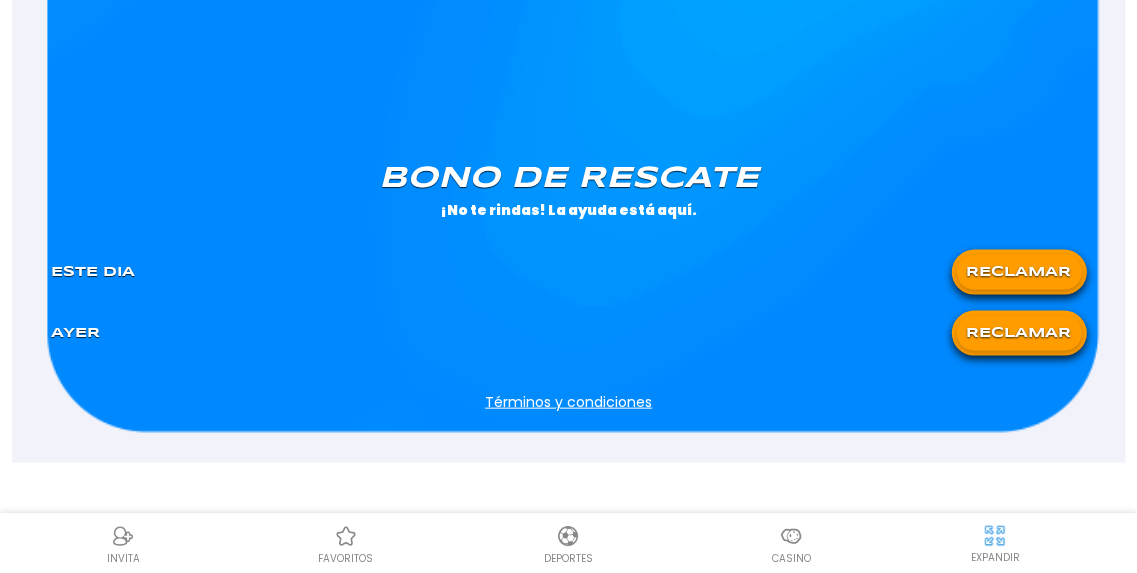 click on "RECLAMAR" at bounding box center [1018, 272] 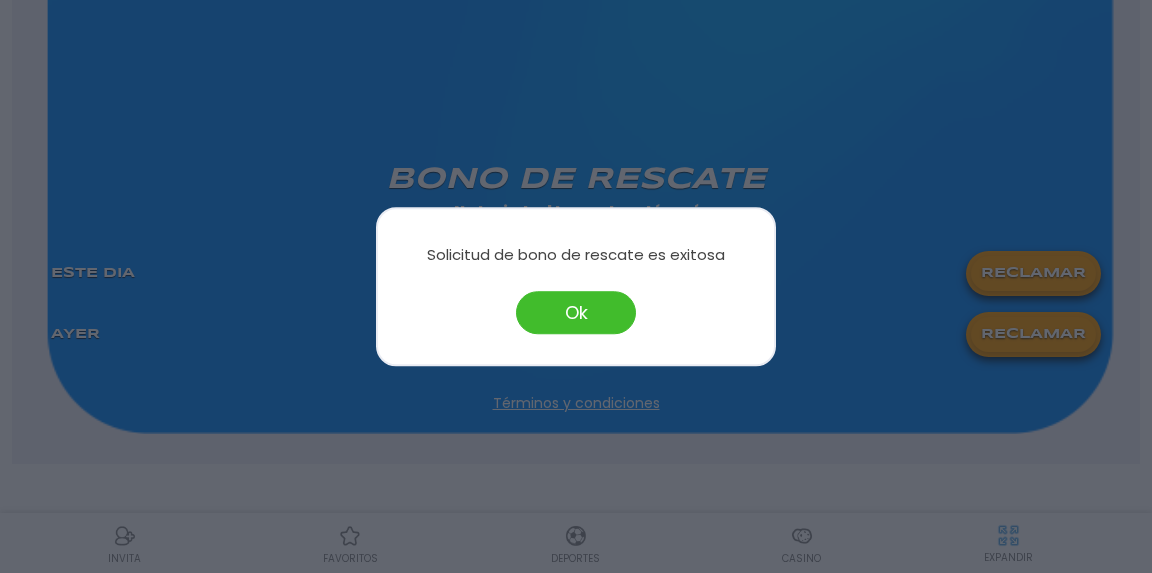 click on "Ok" at bounding box center (576, 312) 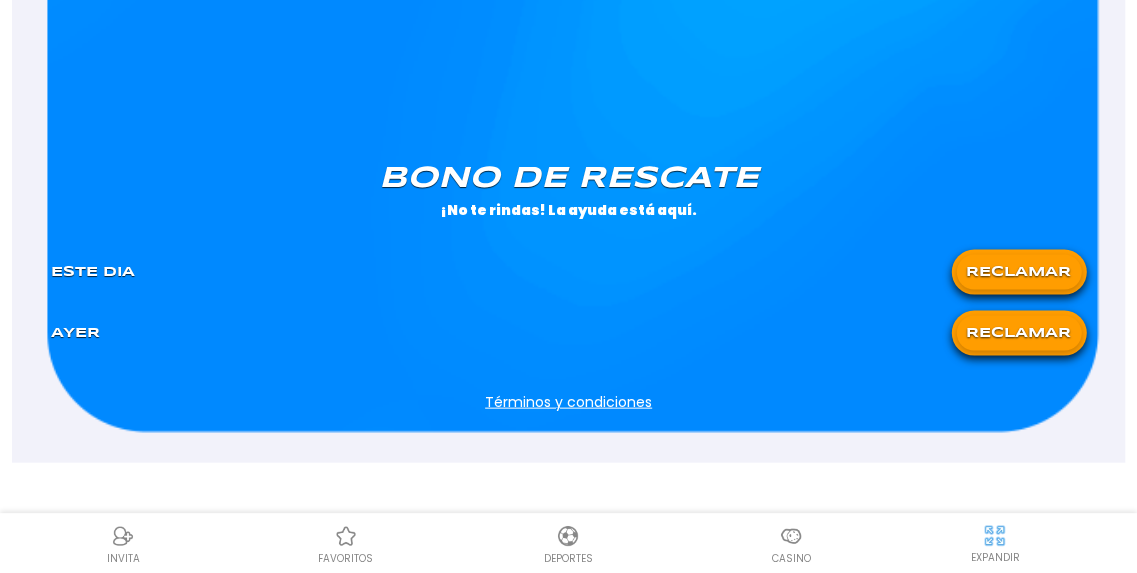 click at bounding box center (791, 536) 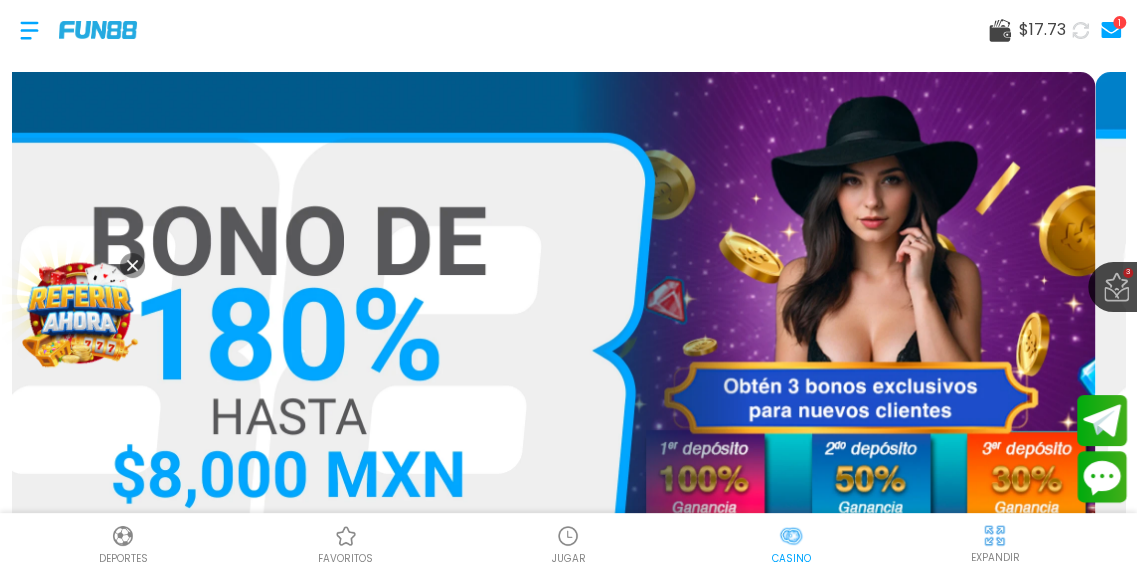 scroll, scrollTop: 60, scrollLeft: 0, axis: vertical 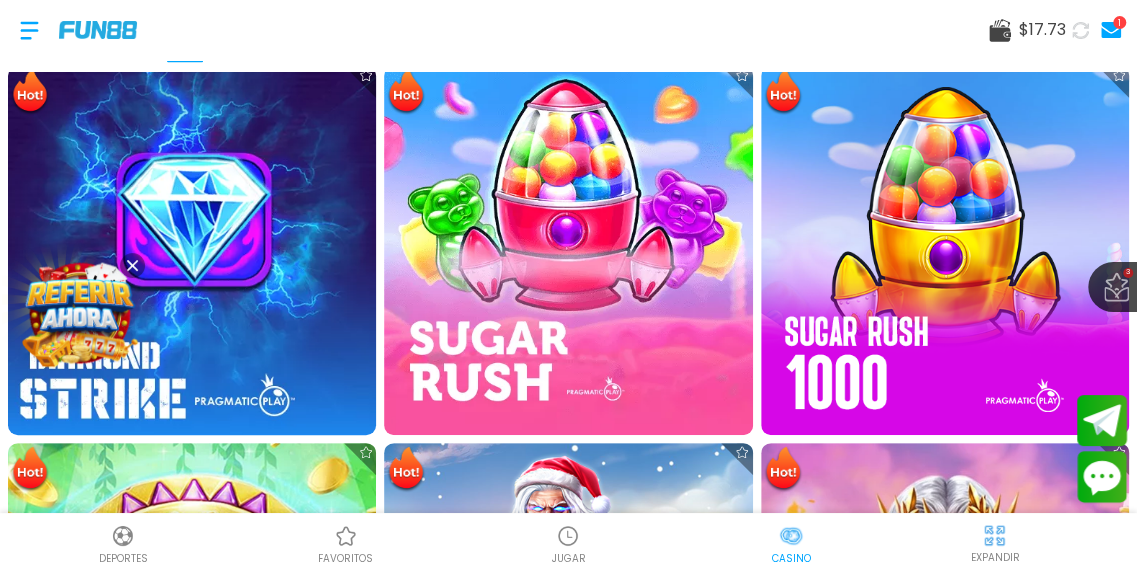 click at bounding box center [192, 250] 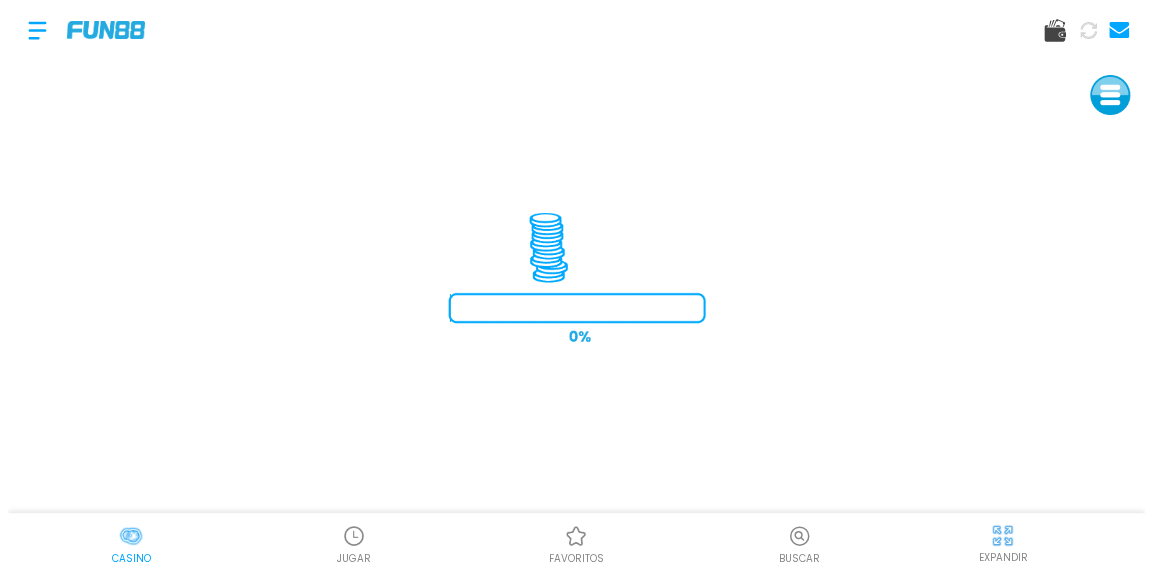 scroll, scrollTop: 0, scrollLeft: 0, axis: both 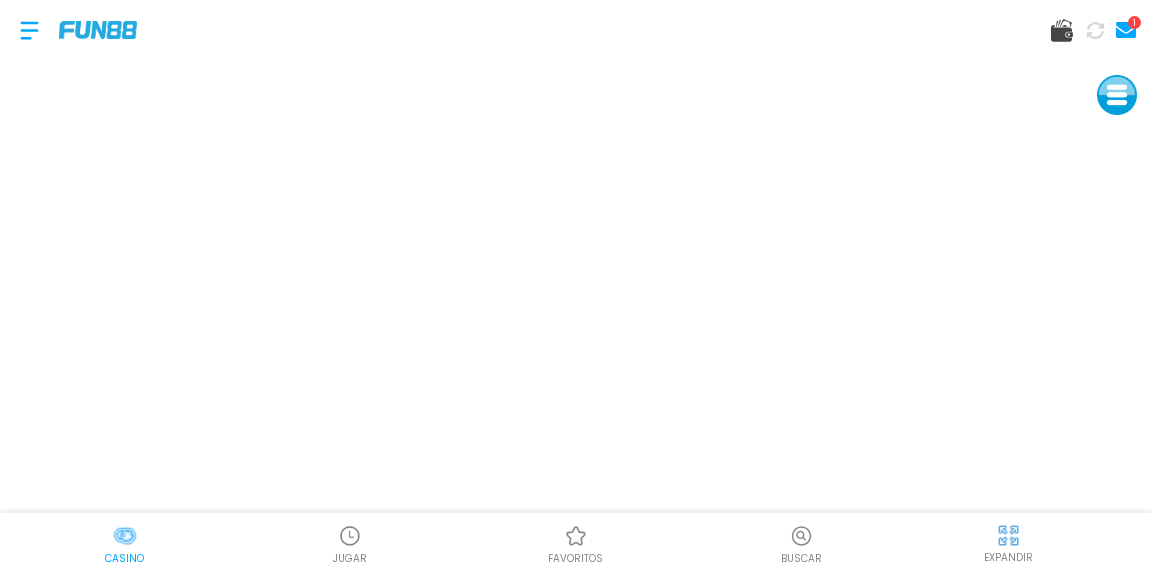 click at bounding box center [29, 30] 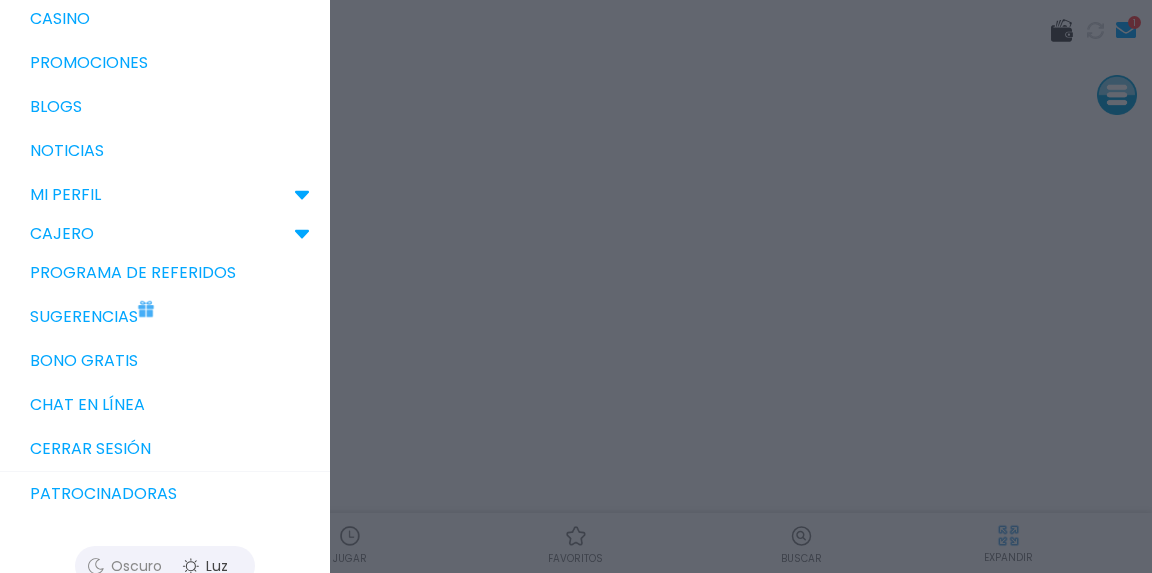 click on "Cerrar sesión" at bounding box center [165, 449] 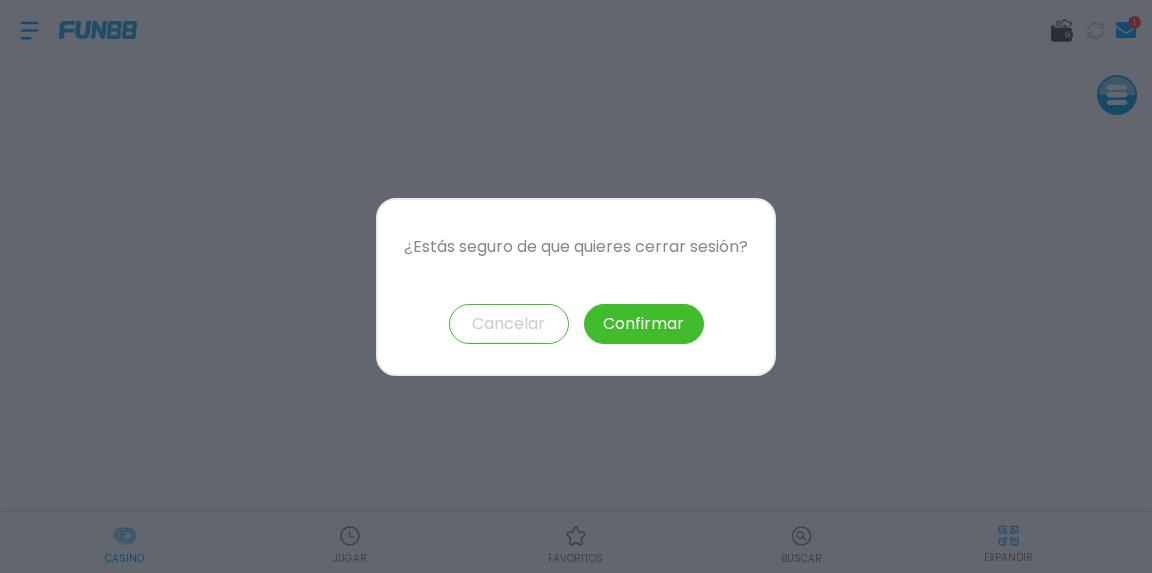 click on "Confirmar" at bounding box center (644, 324) 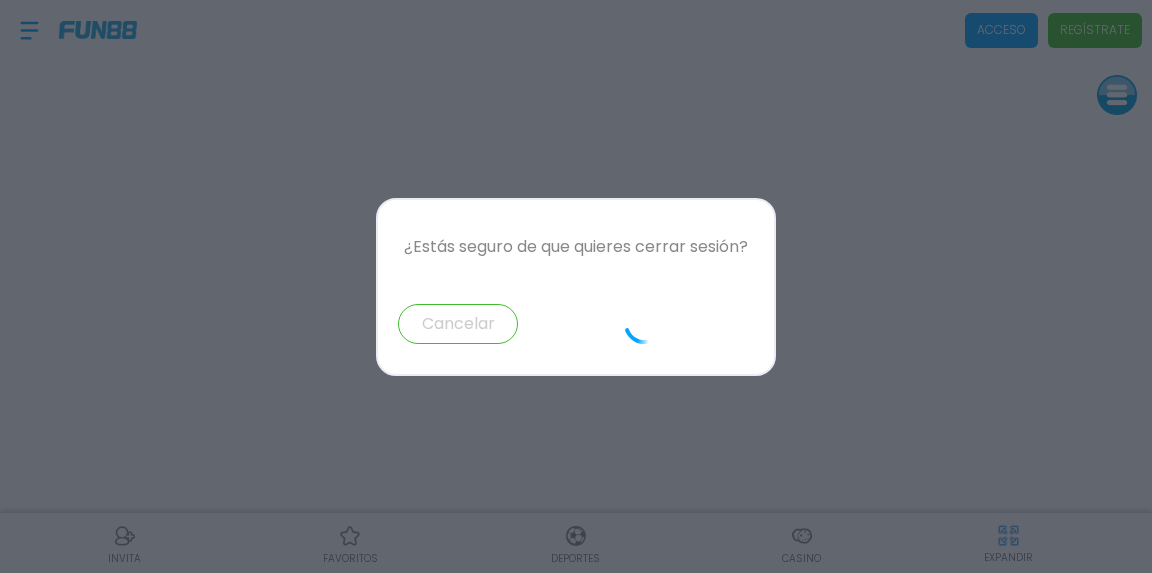 scroll, scrollTop: 234, scrollLeft: 0, axis: vertical 